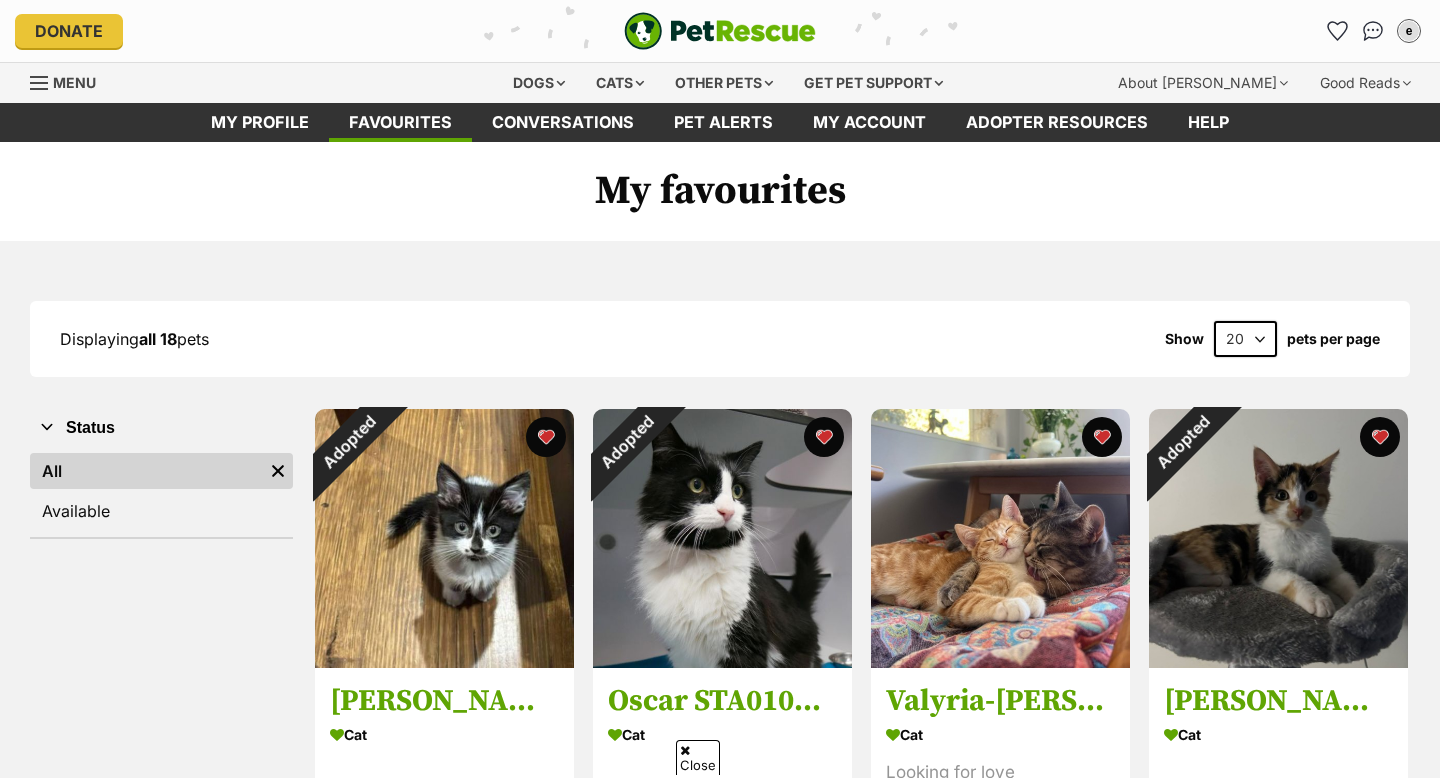 scroll, scrollTop: 458, scrollLeft: 0, axis: vertical 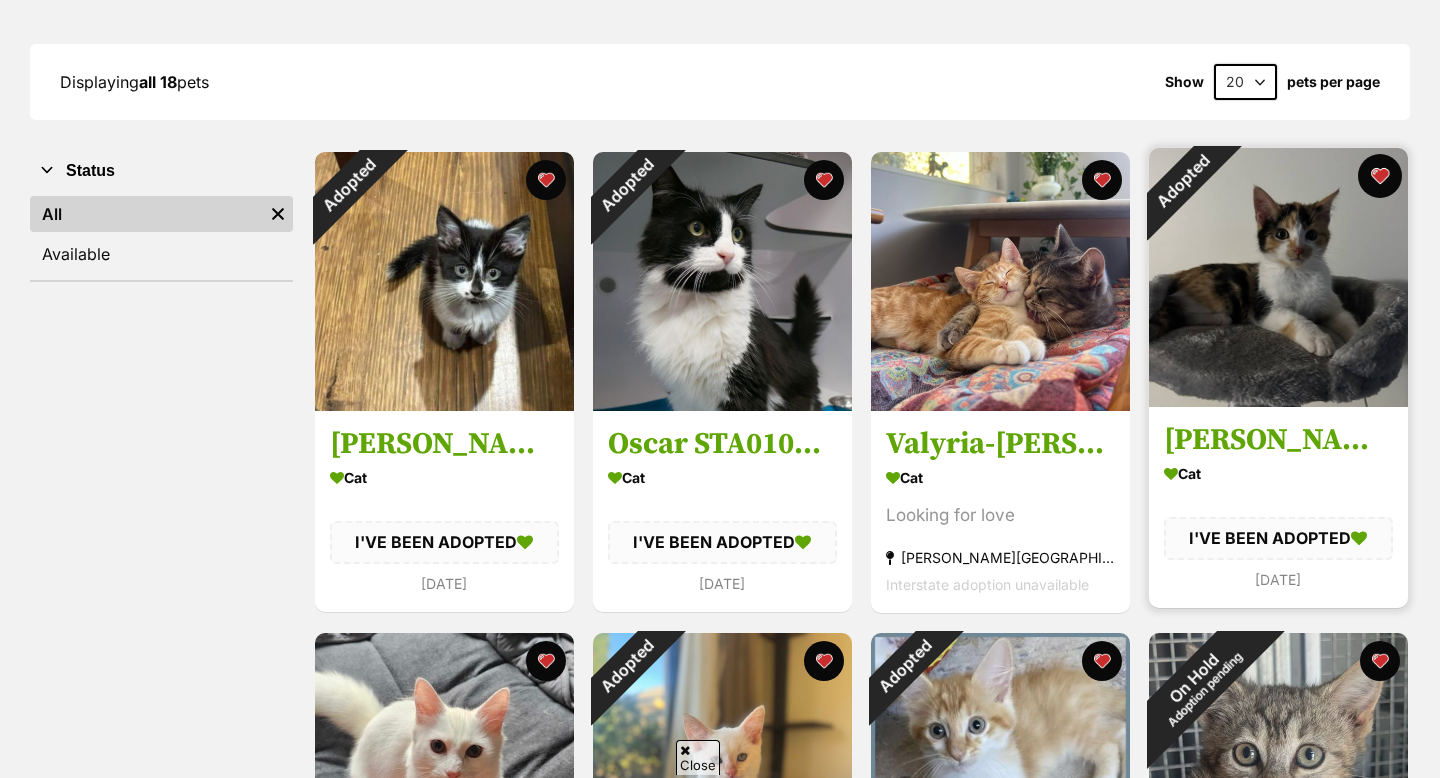 click at bounding box center (1380, 176) 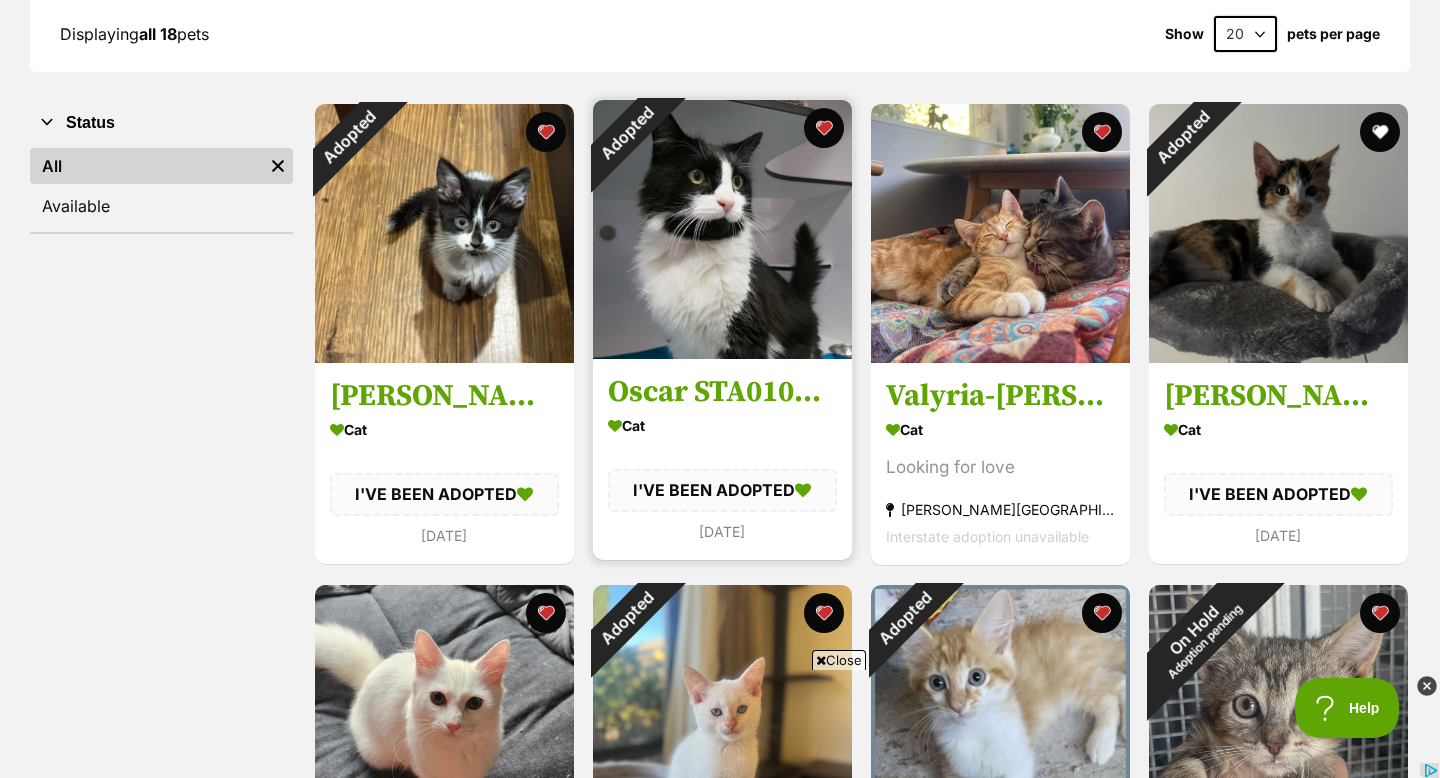 scroll, scrollTop: 0, scrollLeft: 0, axis: both 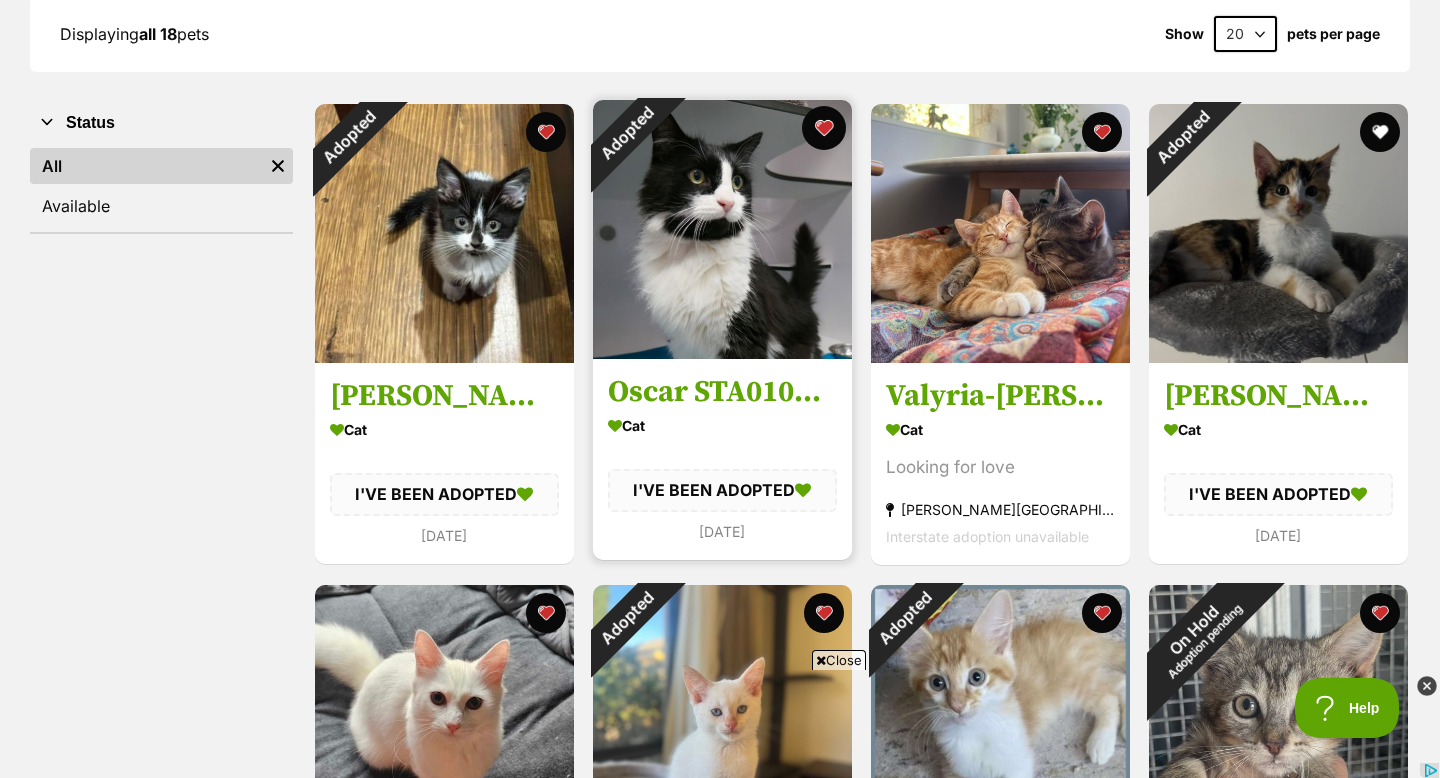 click at bounding box center (824, 128) 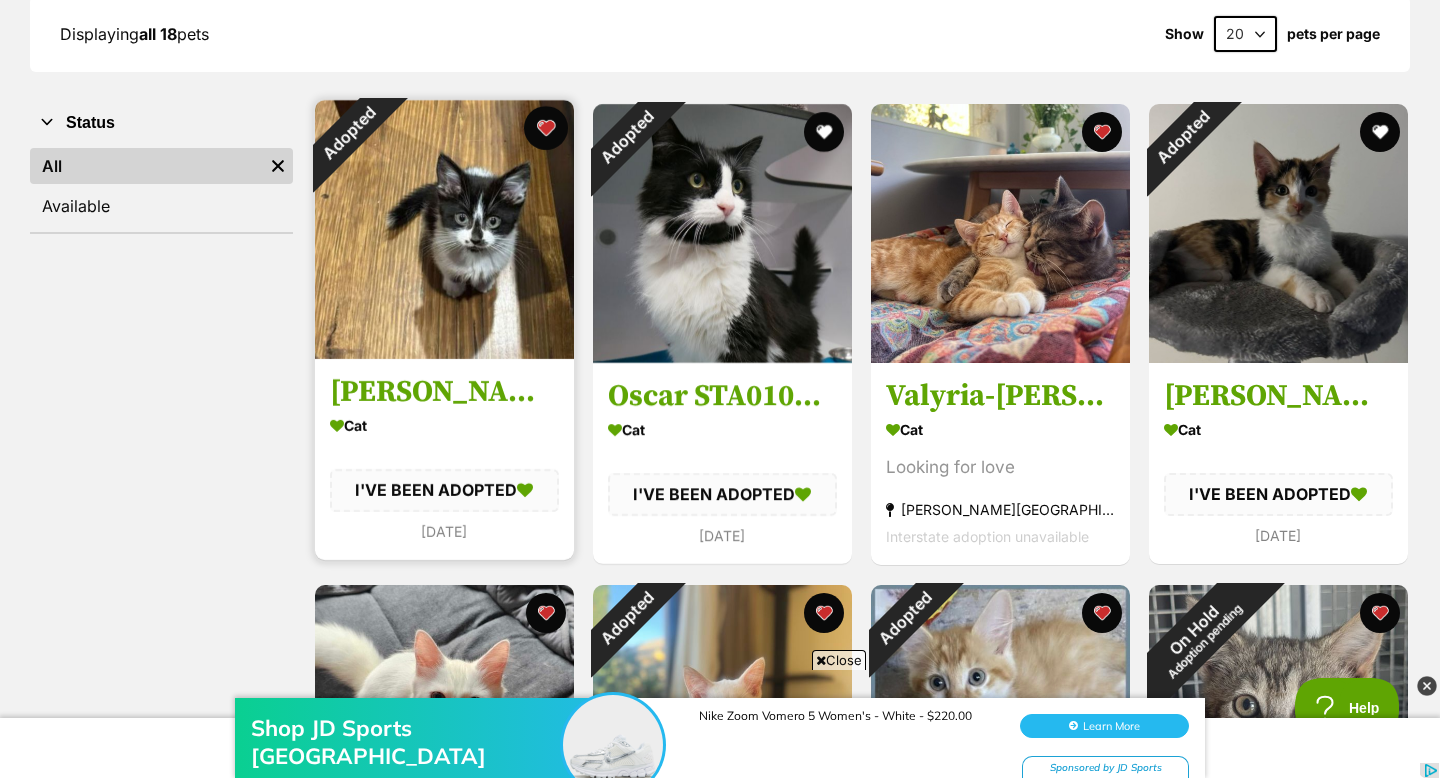 click at bounding box center [546, 128] 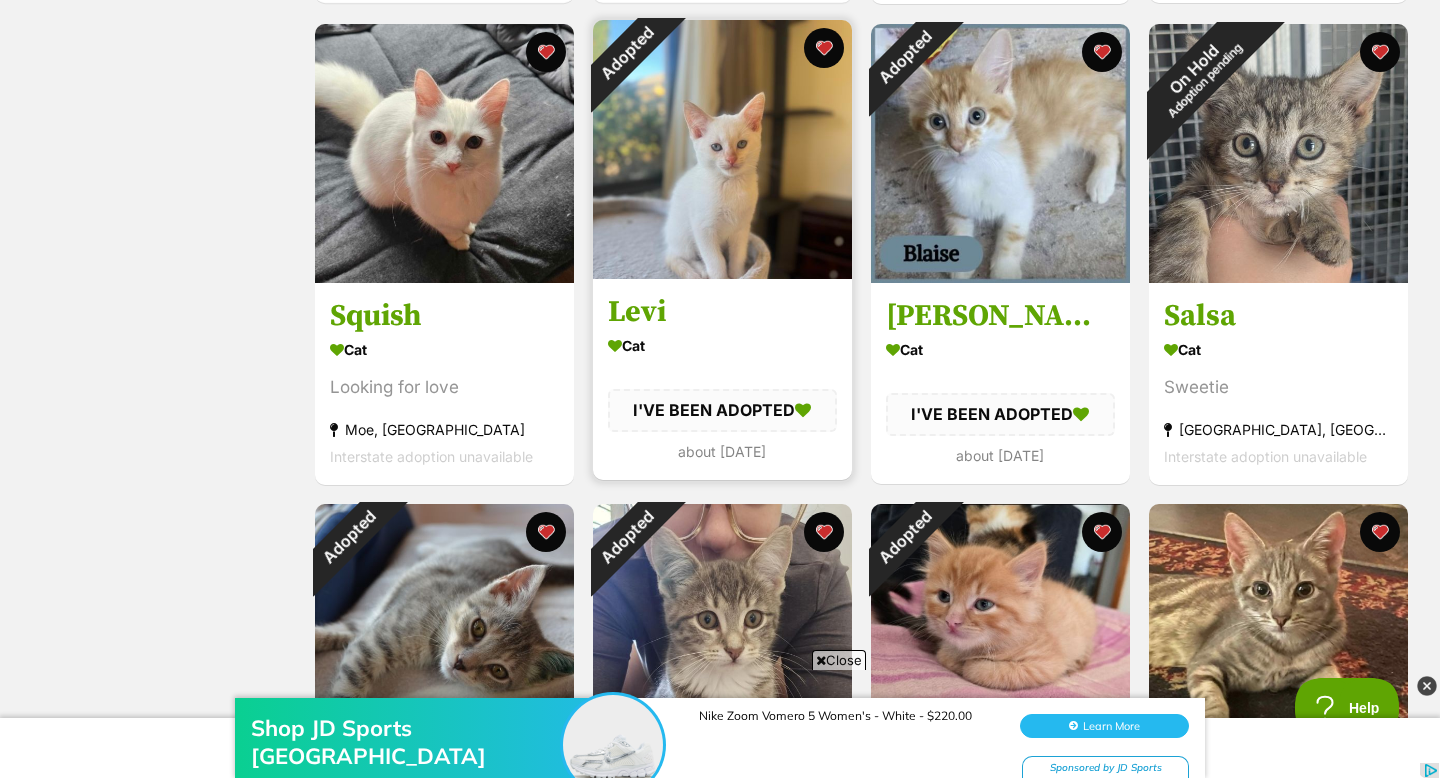 scroll, scrollTop: 847, scrollLeft: 0, axis: vertical 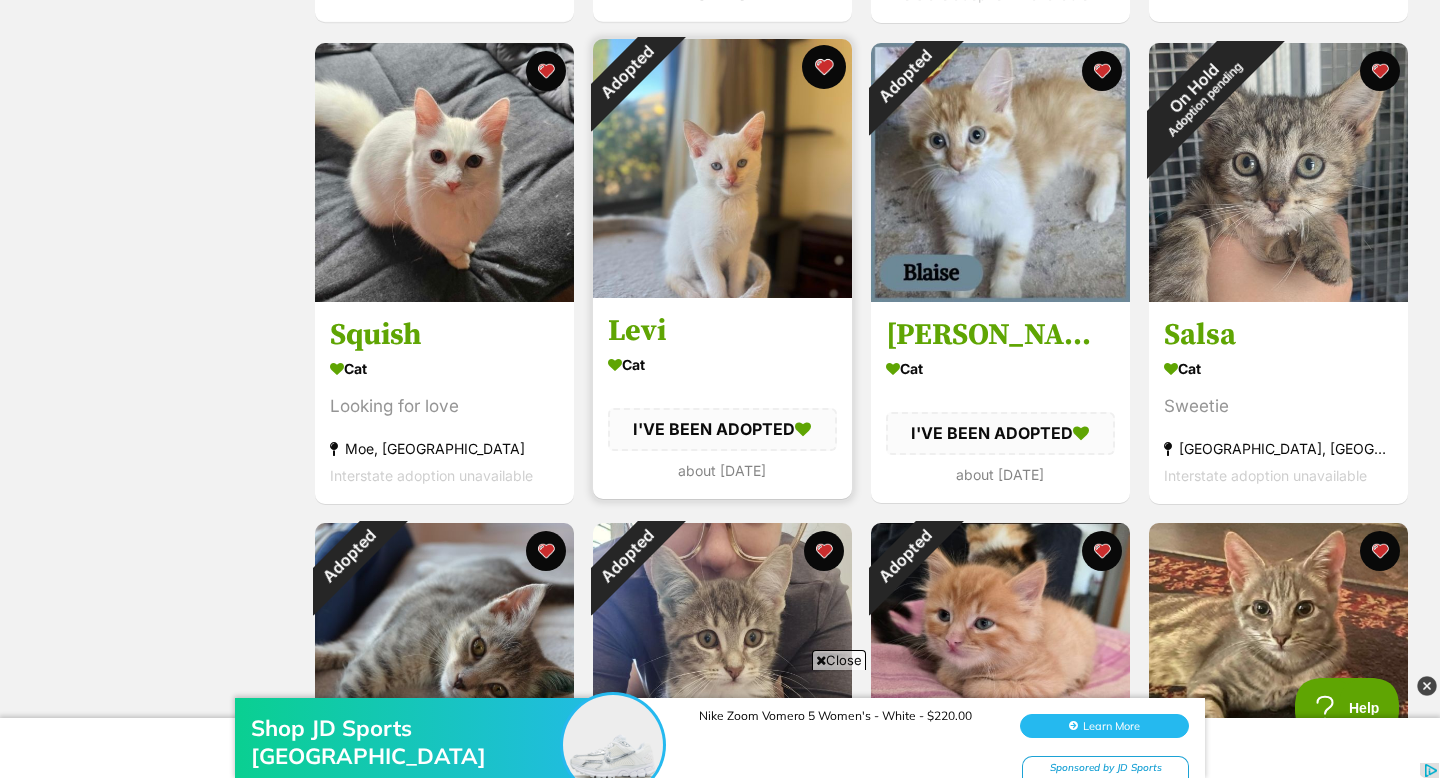 click at bounding box center (824, 67) 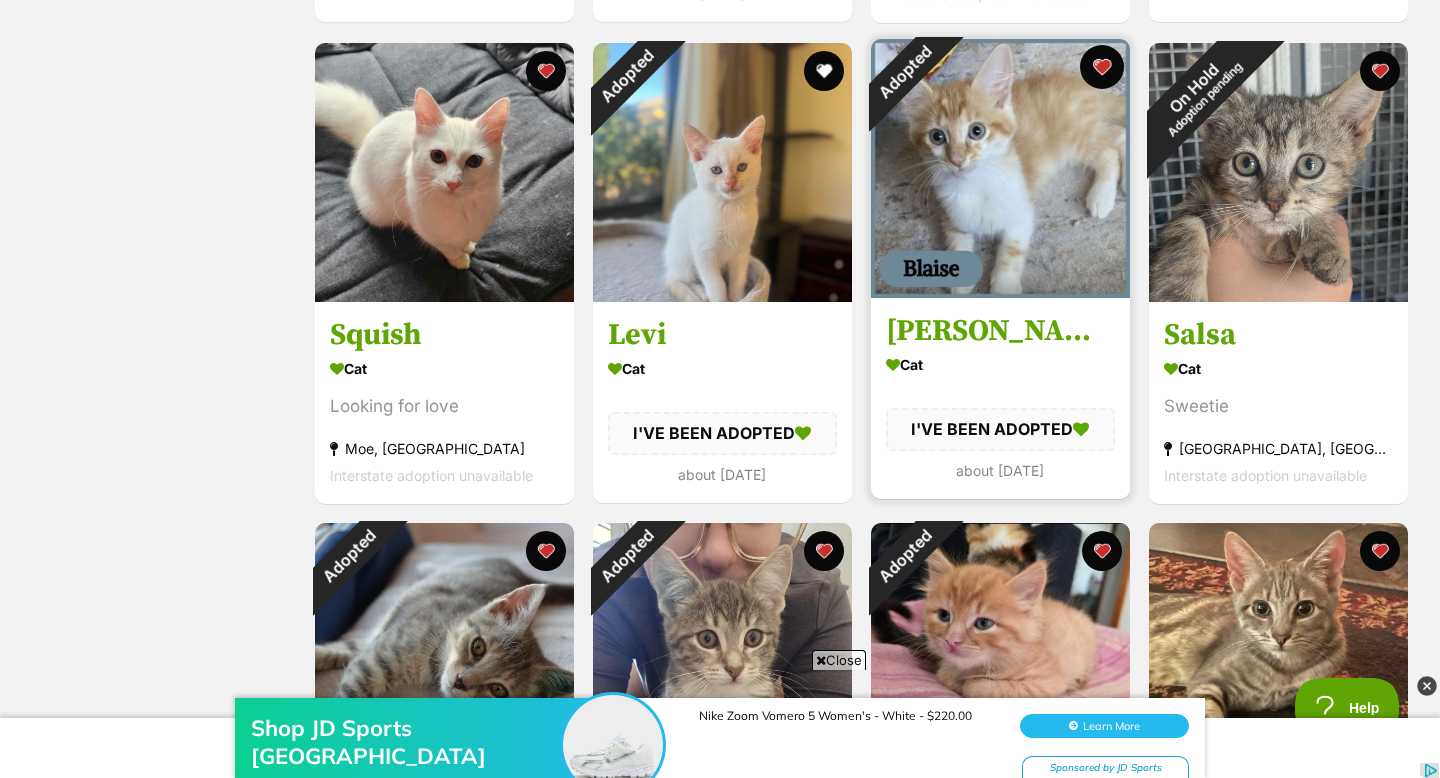 click at bounding box center (1102, 67) 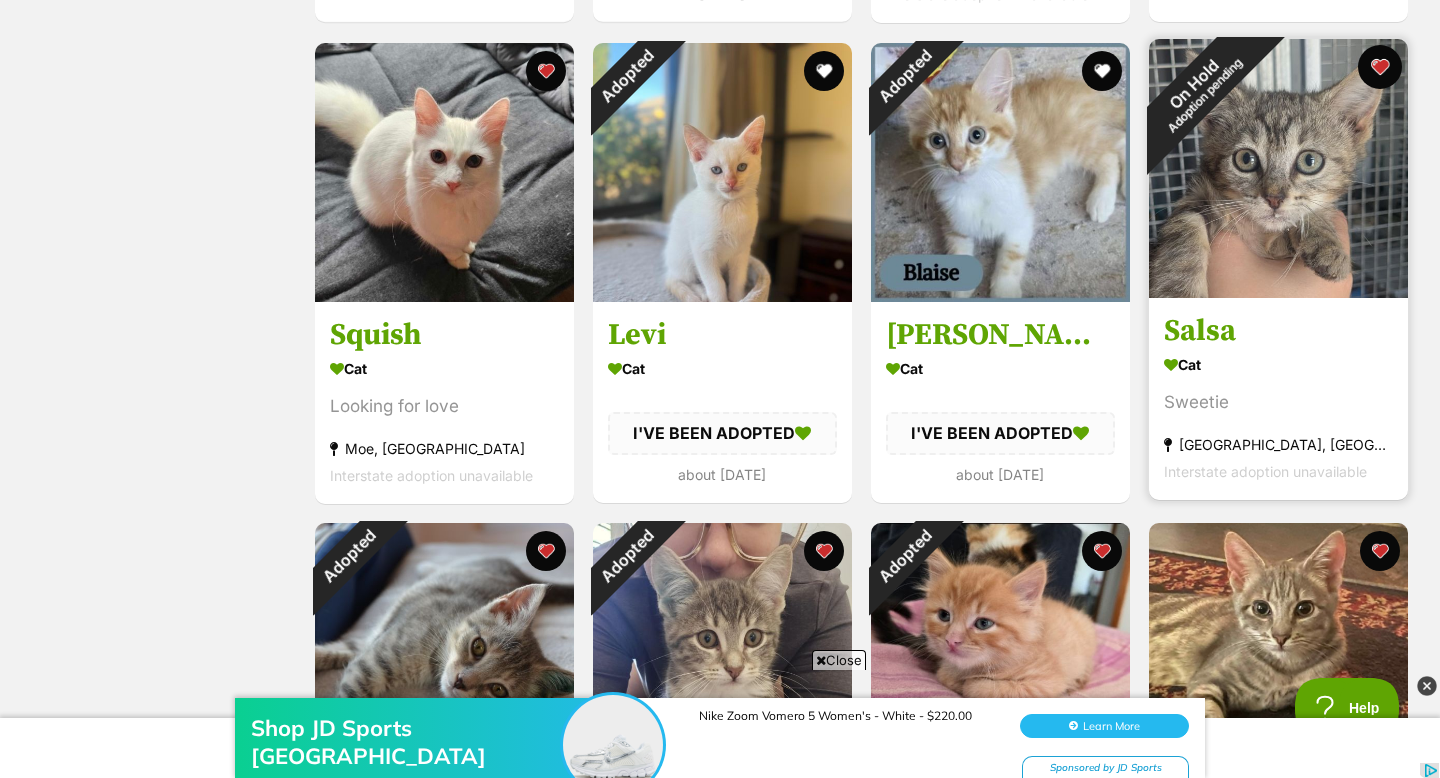 click at bounding box center [1380, 67] 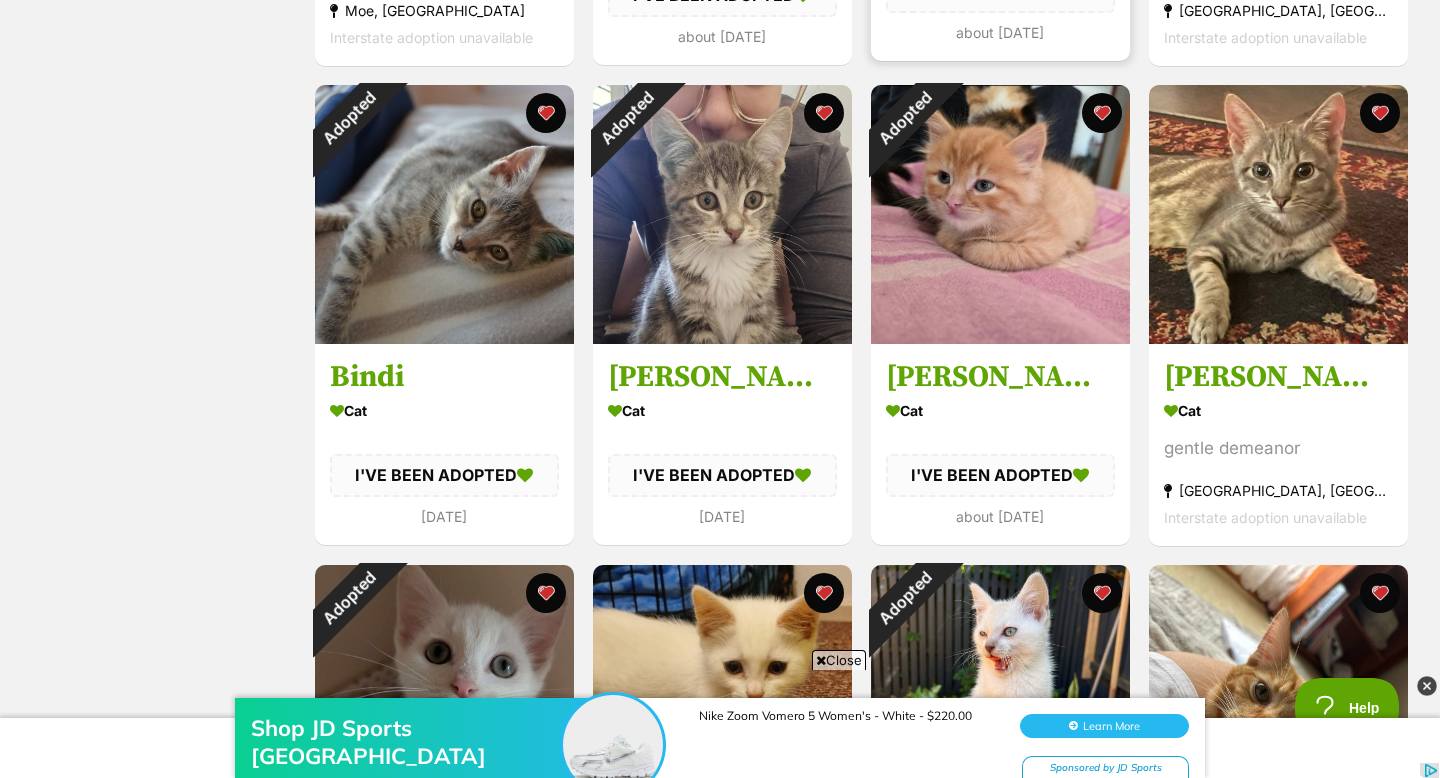 scroll, scrollTop: 1319, scrollLeft: 0, axis: vertical 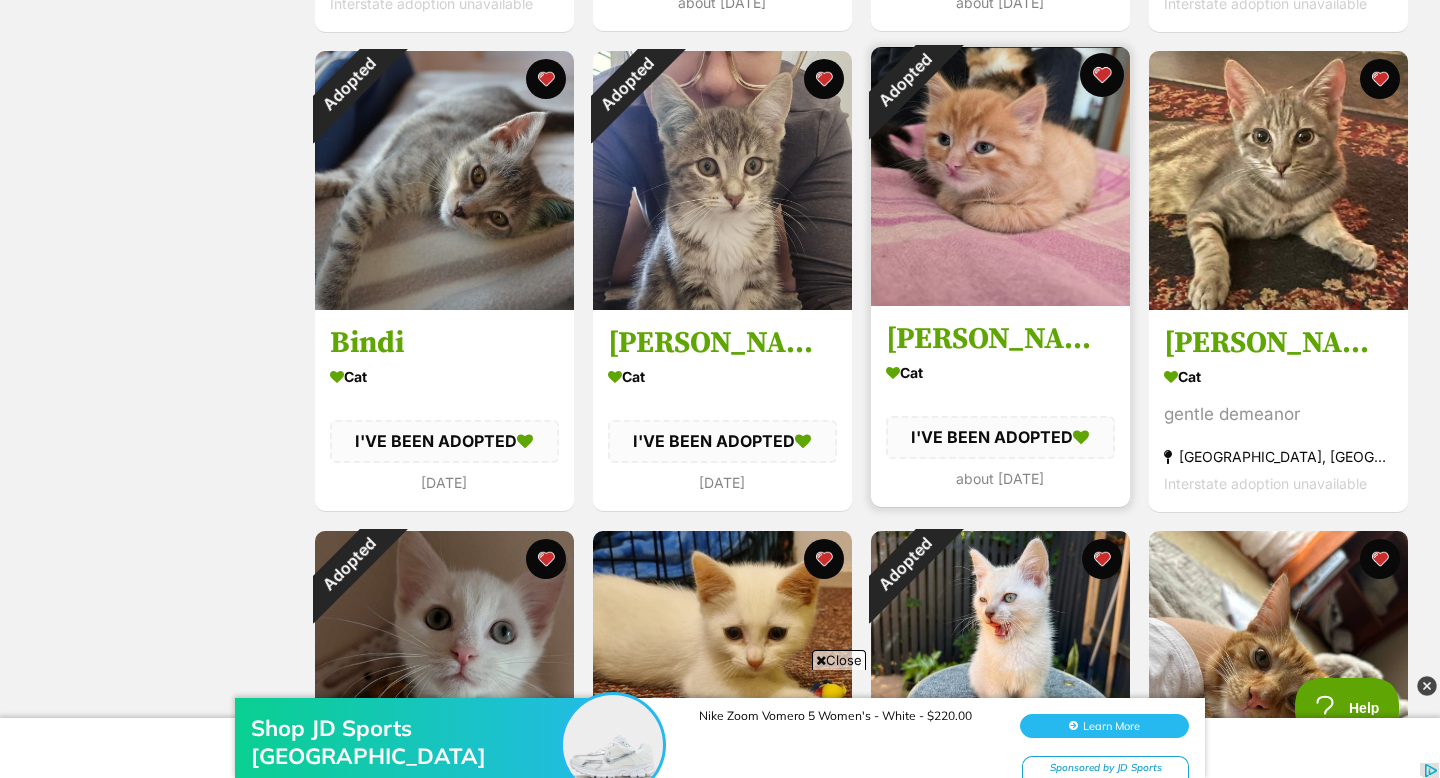 click at bounding box center [1102, 75] 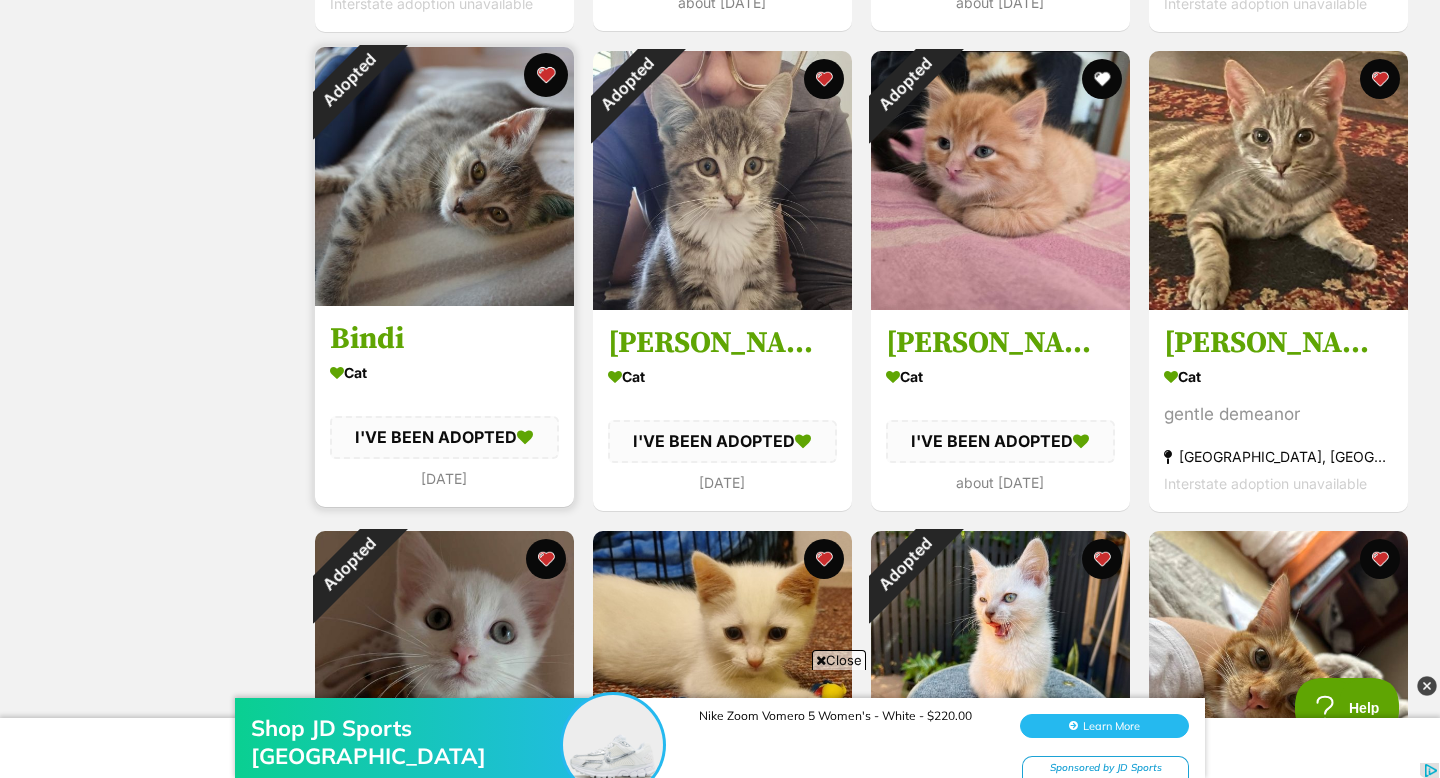 click at bounding box center [546, 75] 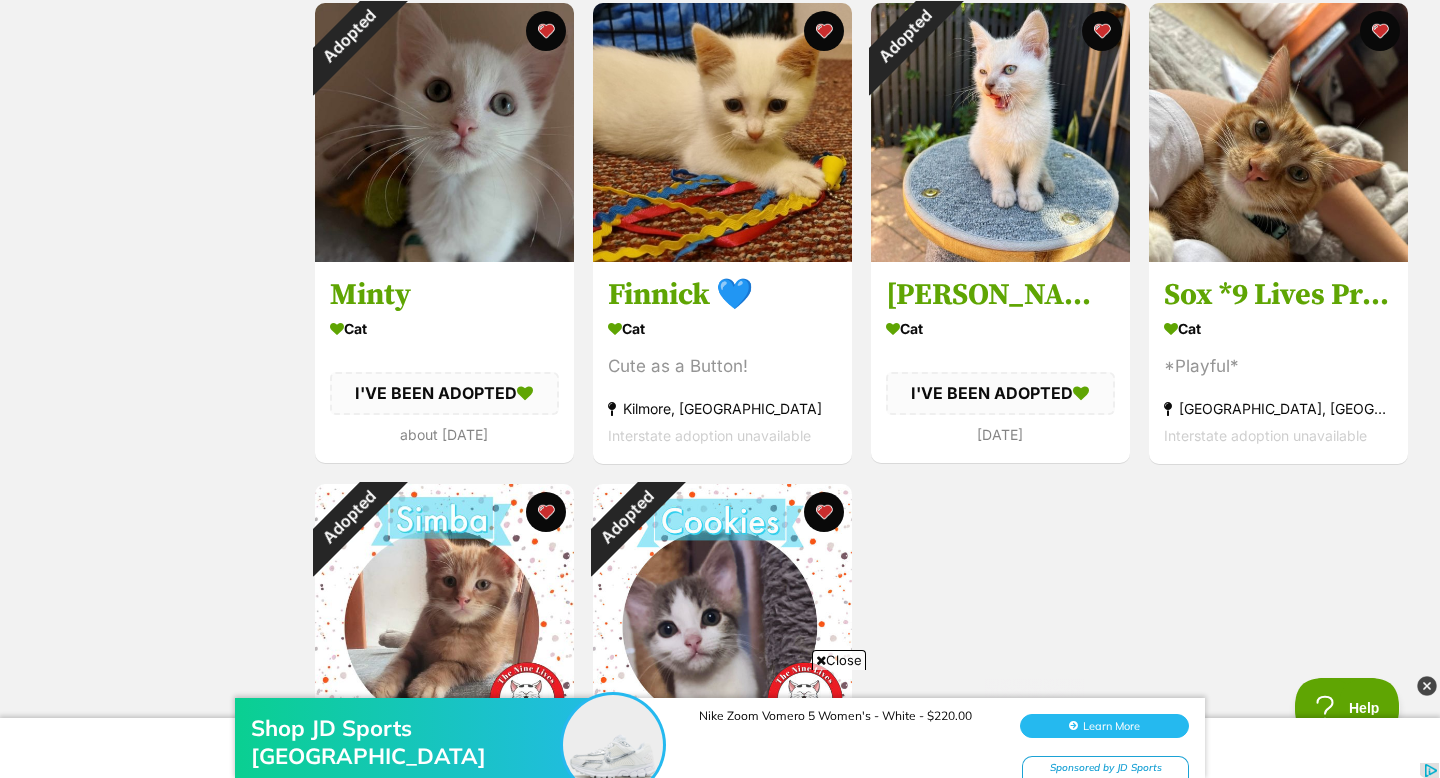 scroll, scrollTop: 1851, scrollLeft: 0, axis: vertical 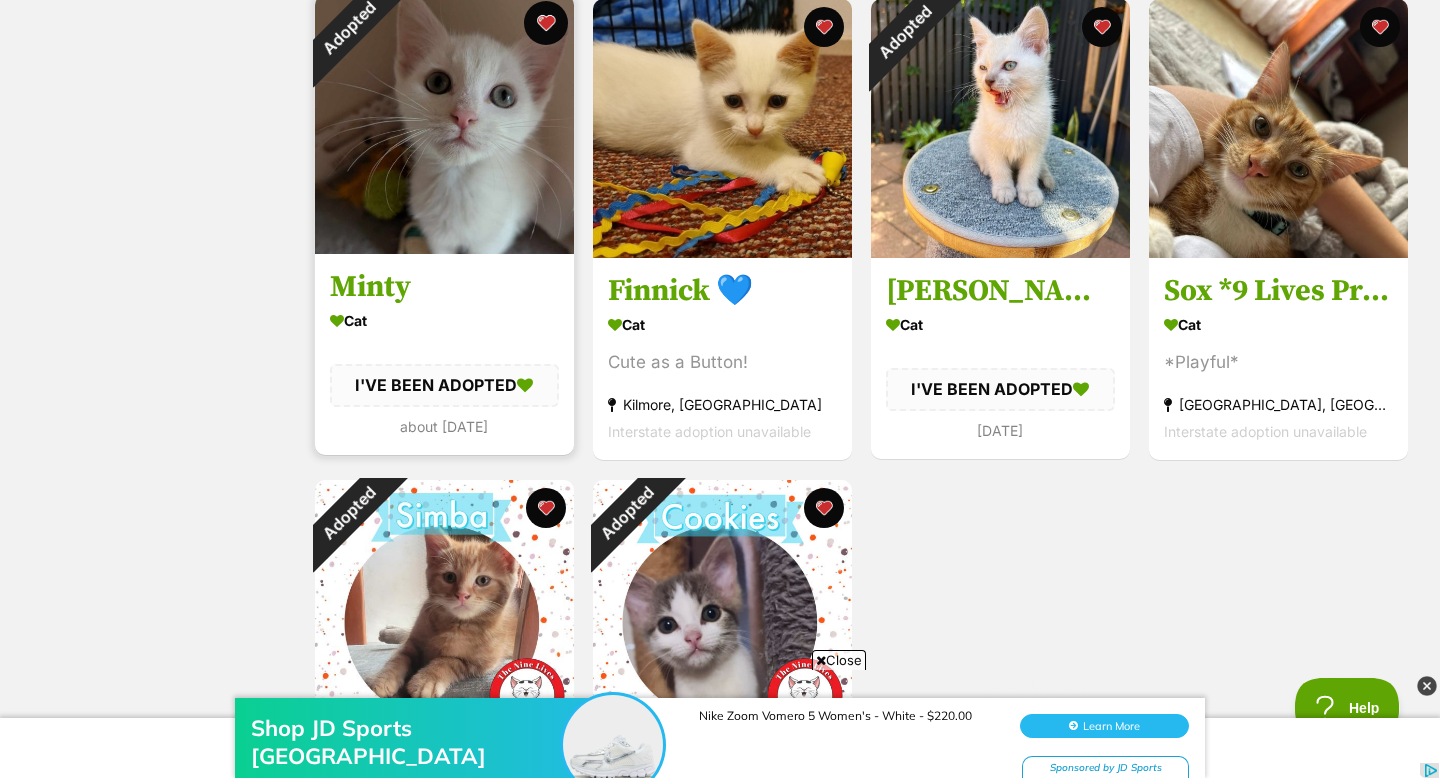 click at bounding box center (546, 23) 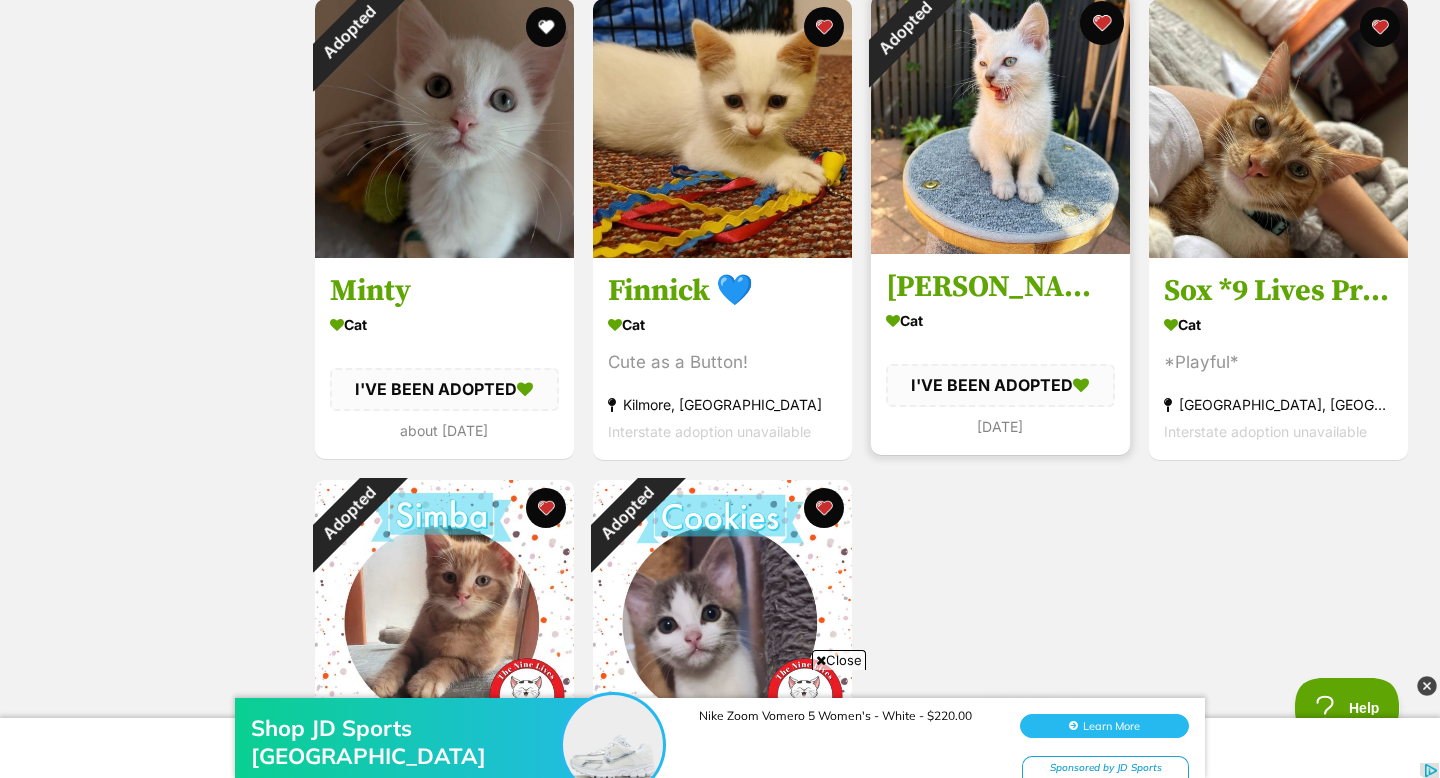 click at bounding box center [1102, 23] 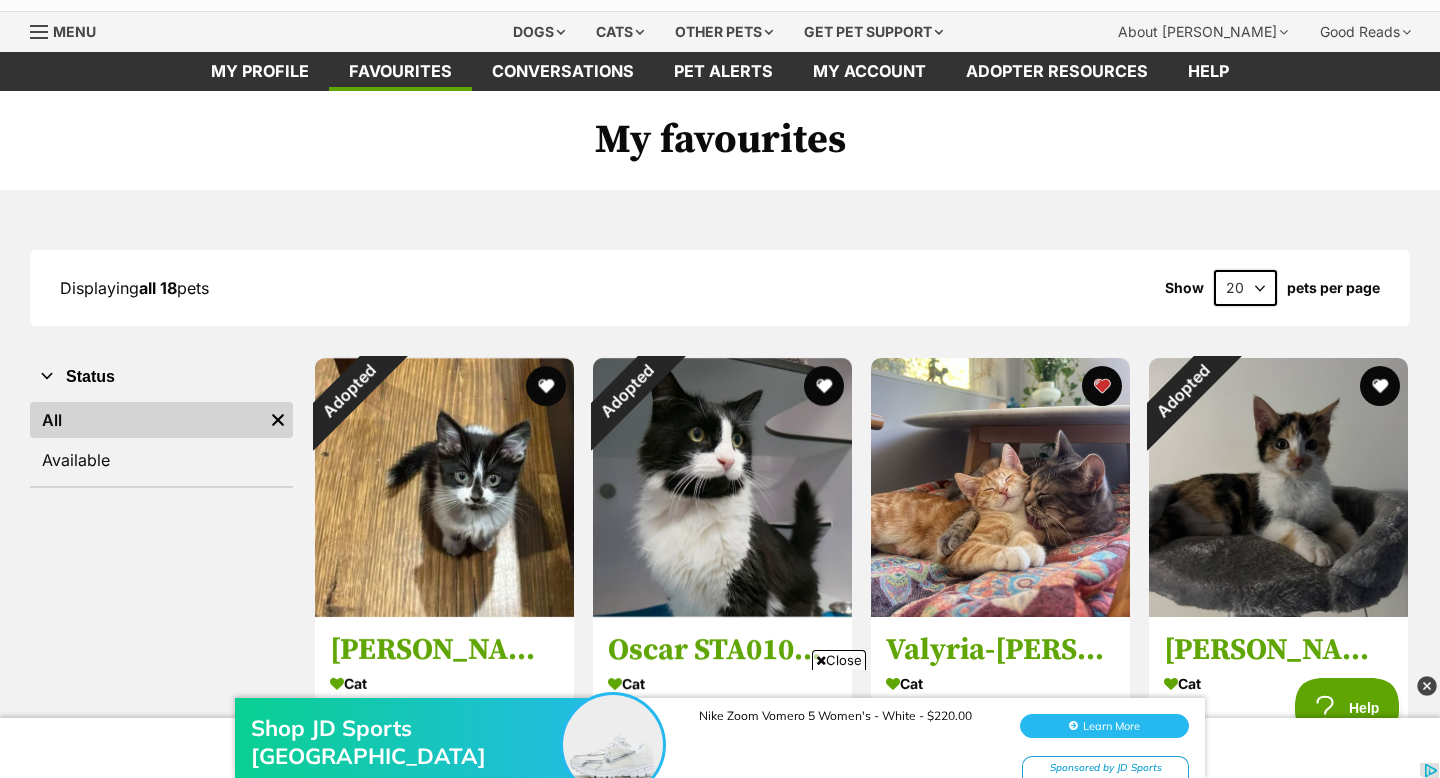 scroll, scrollTop: 0, scrollLeft: 0, axis: both 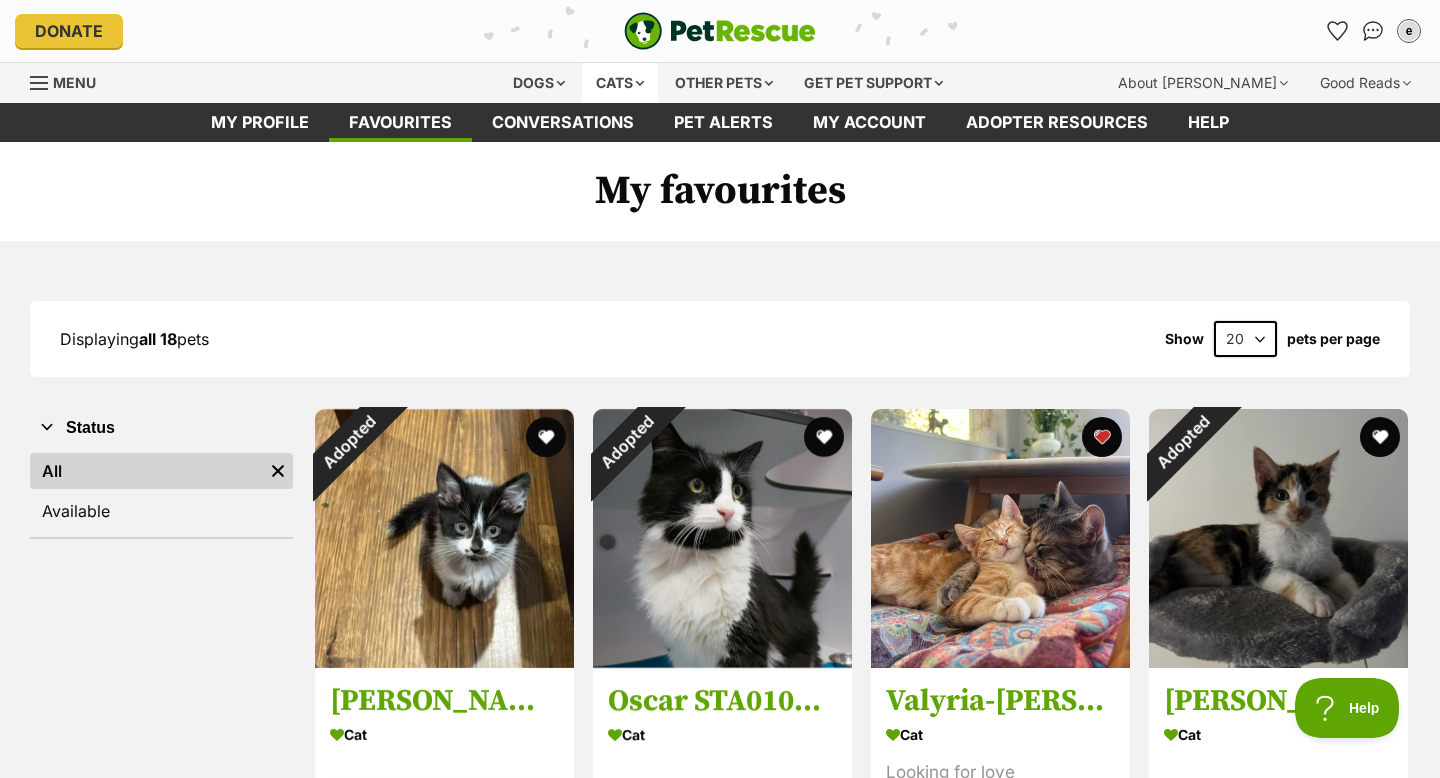 click on "Cats" at bounding box center [620, 83] 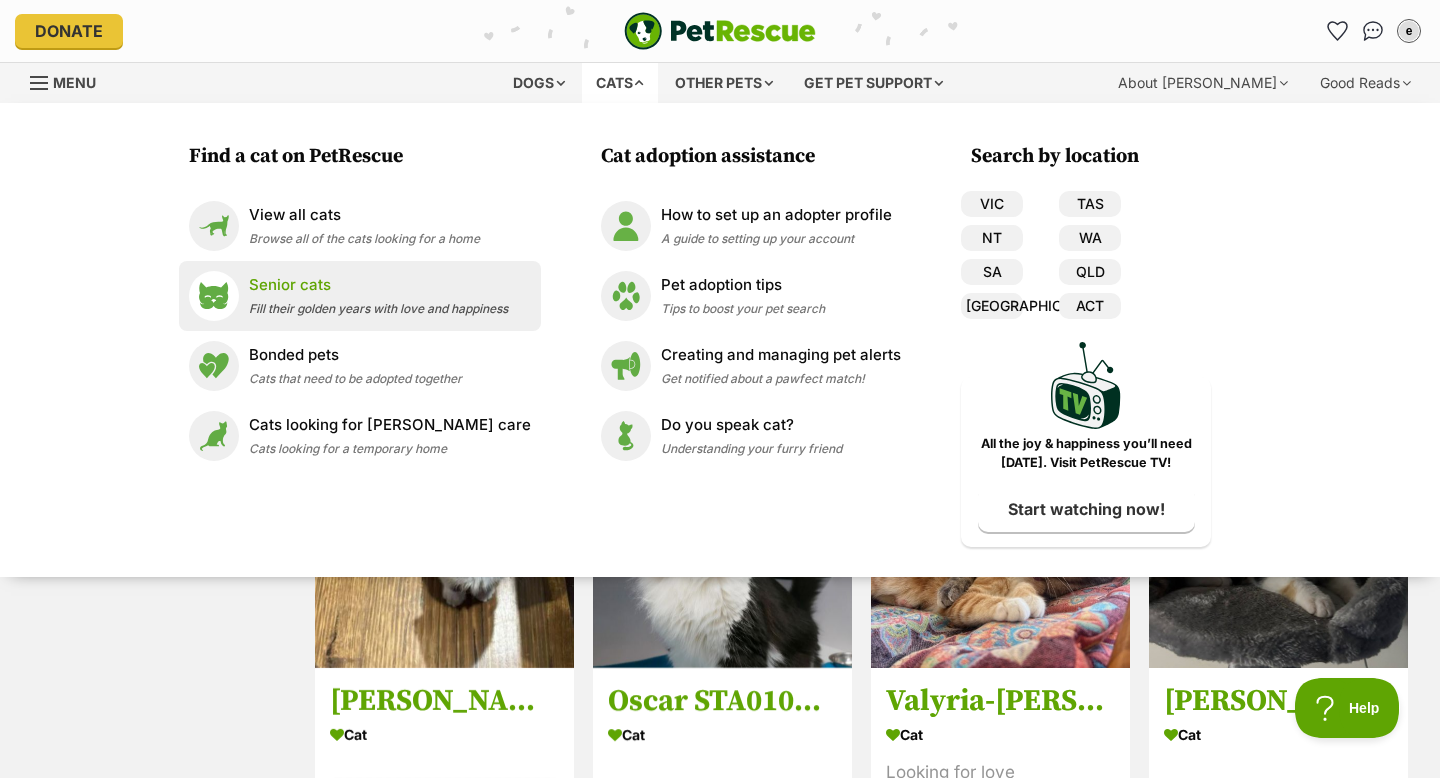 scroll, scrollTop: 0, scrollLeft: 0, axis: both 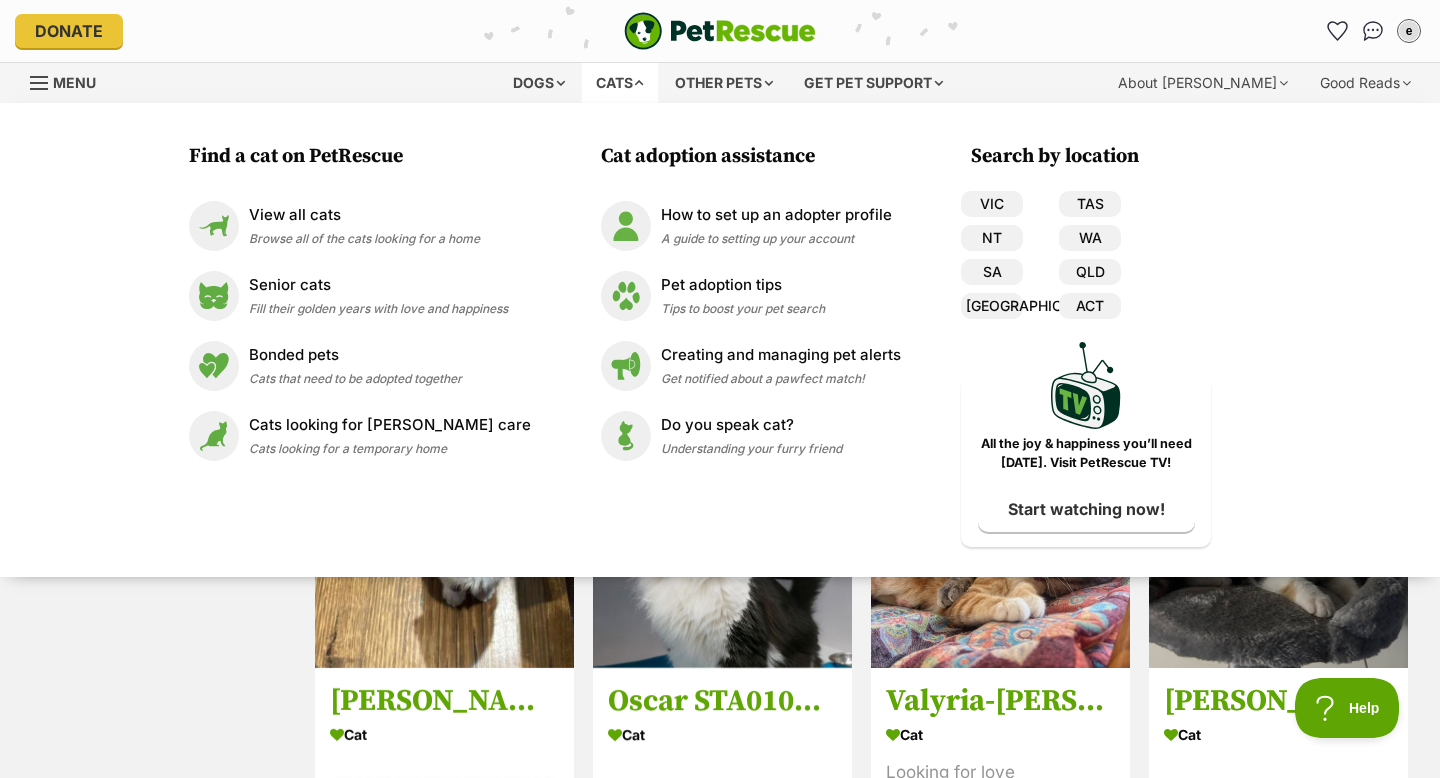 click on "e
My account
e
Emily
Edit profile
Log out
Pet alerts
Pet alert matches
Account settings
Change password" at bounding box center (1190, 31) 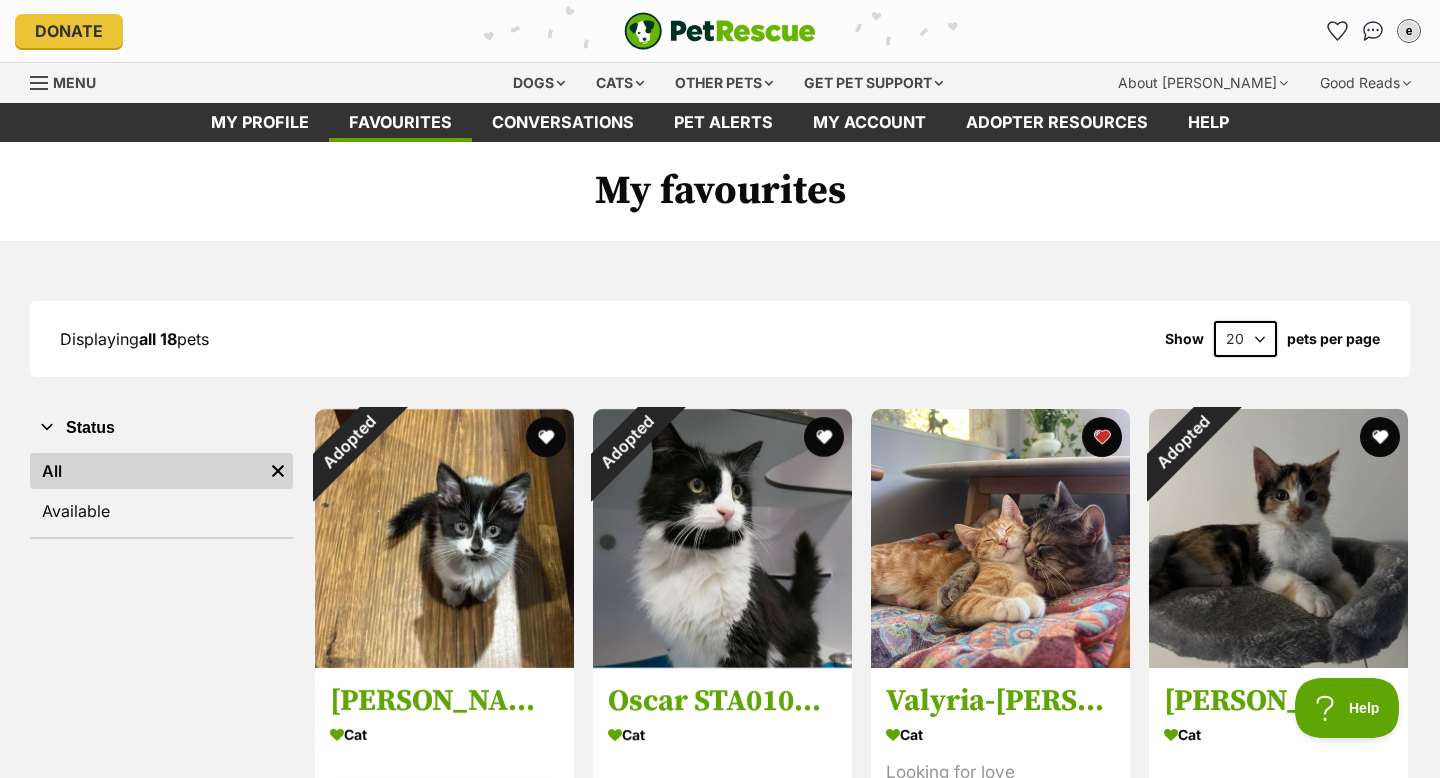 click on "Menu" at bounding box center (74, 82) 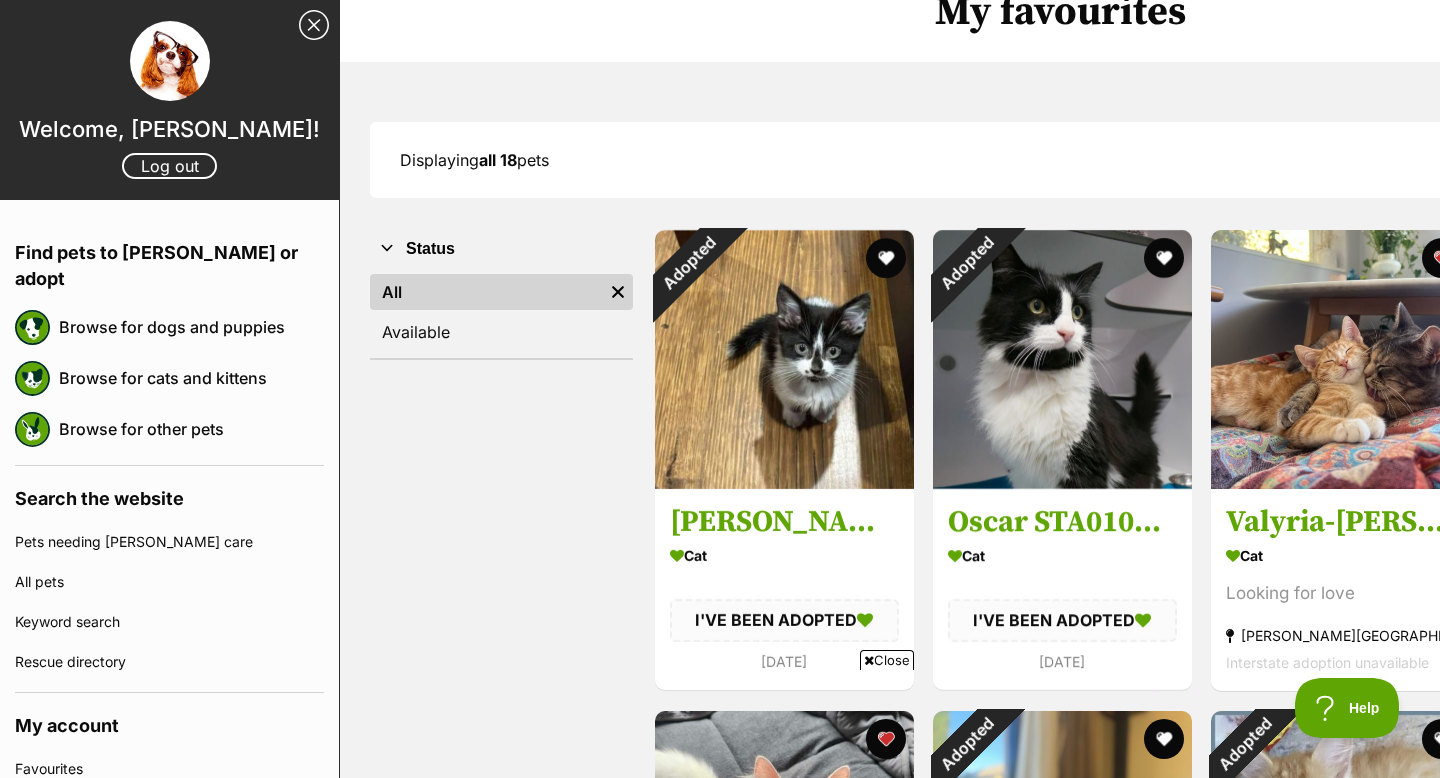 scroll, scrollTop: 257, scrollLeft: 0, axis: vertical 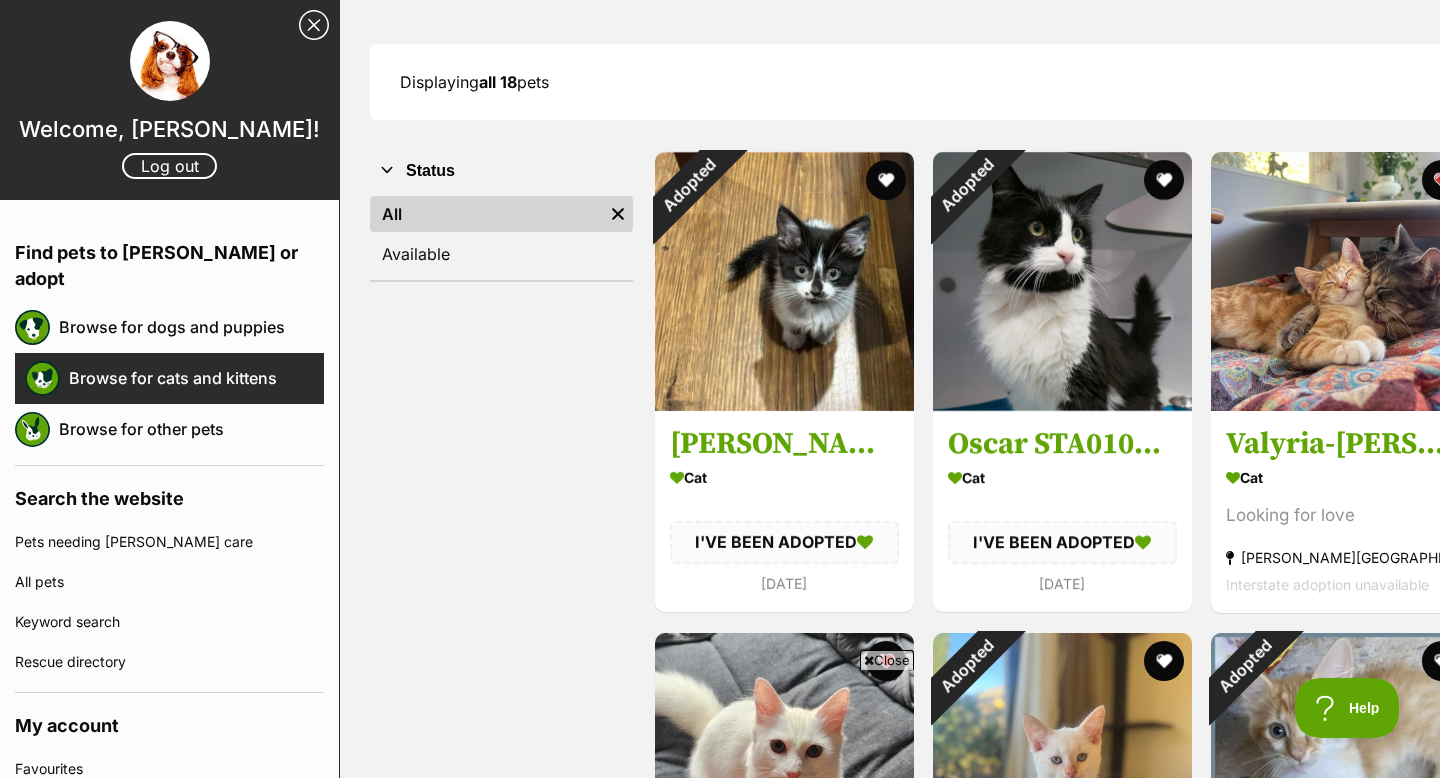 click on "Browse for cats and kittens" at bounding box center (196, 378) 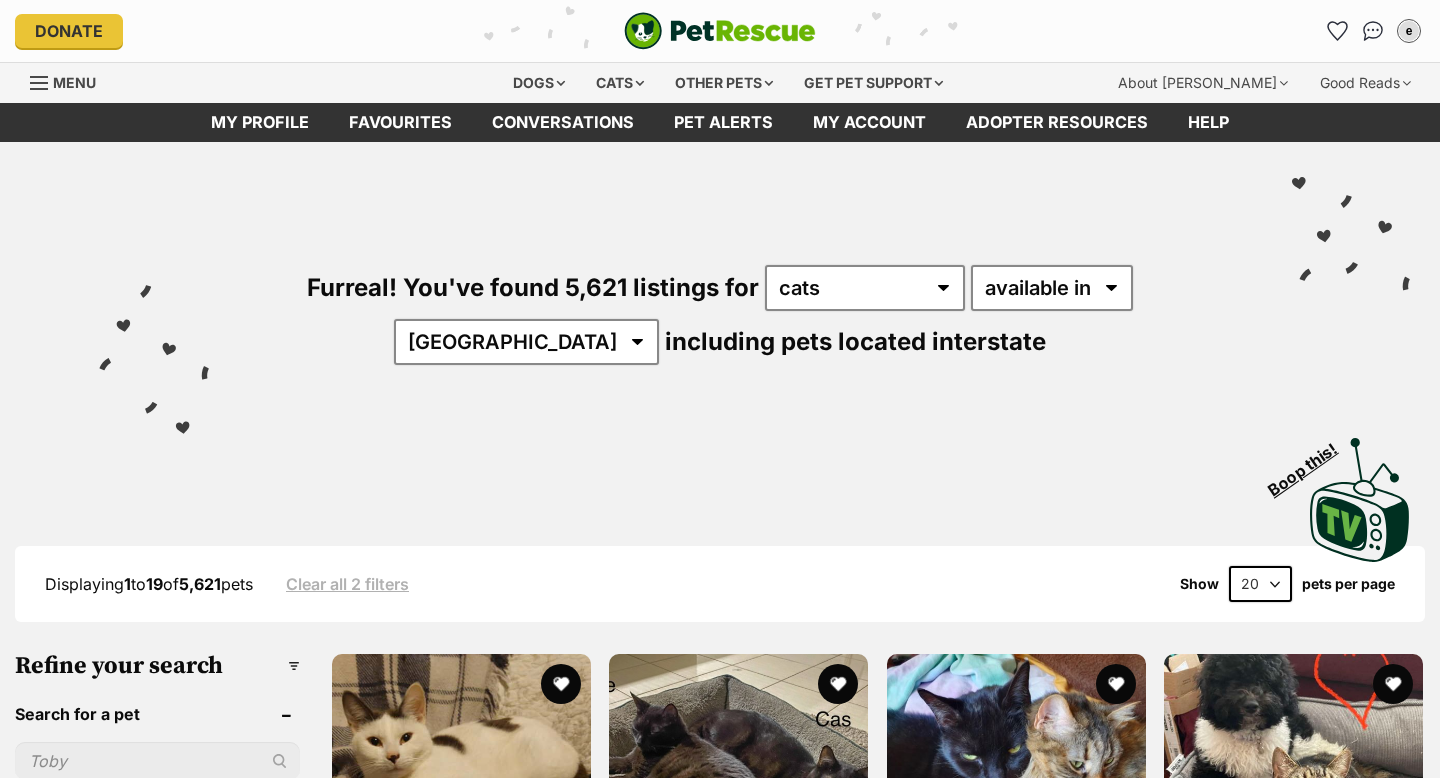 scroll, scrollTop: 0, scrollLeft: 0, axis: both 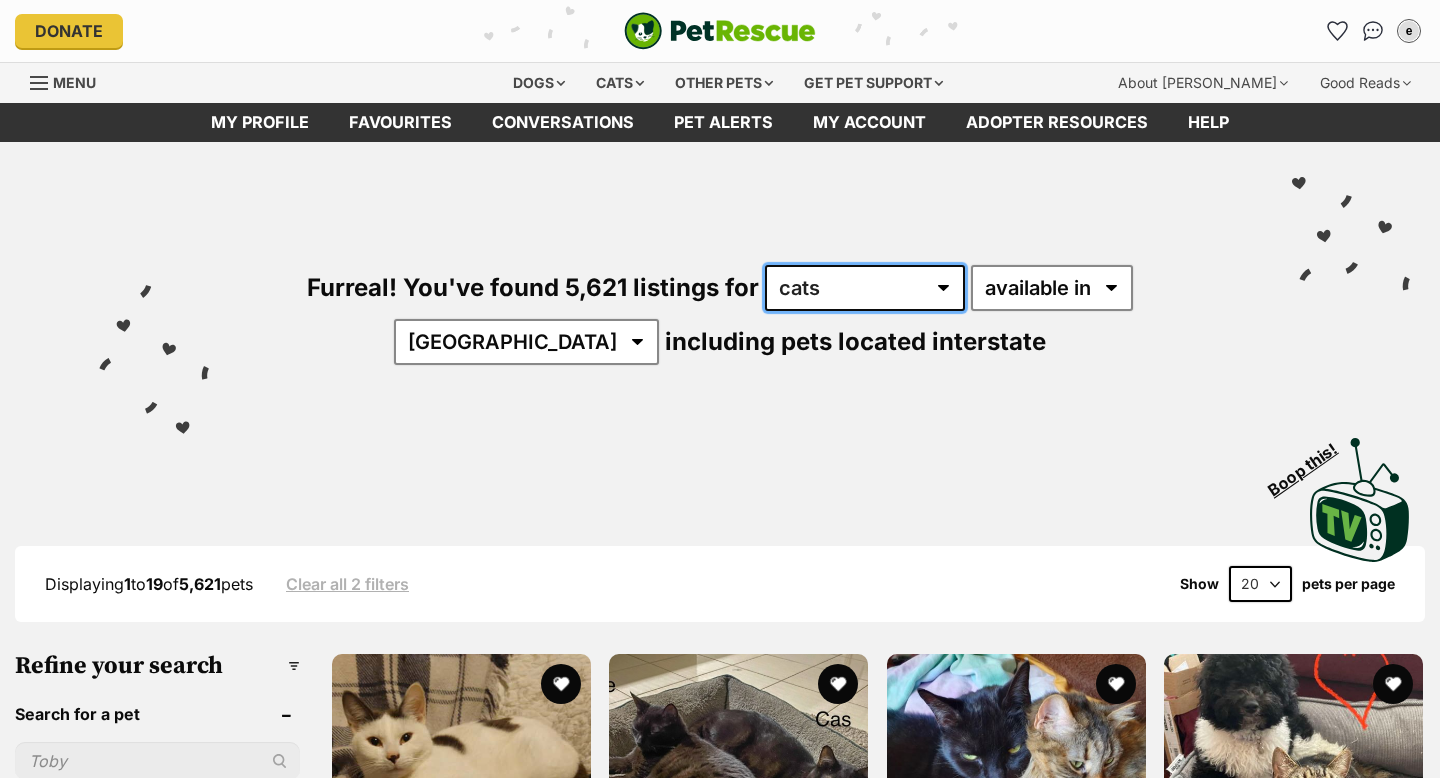 click on "any type of pet
cats
dogs
other pets" at bounding box center (865, 288) 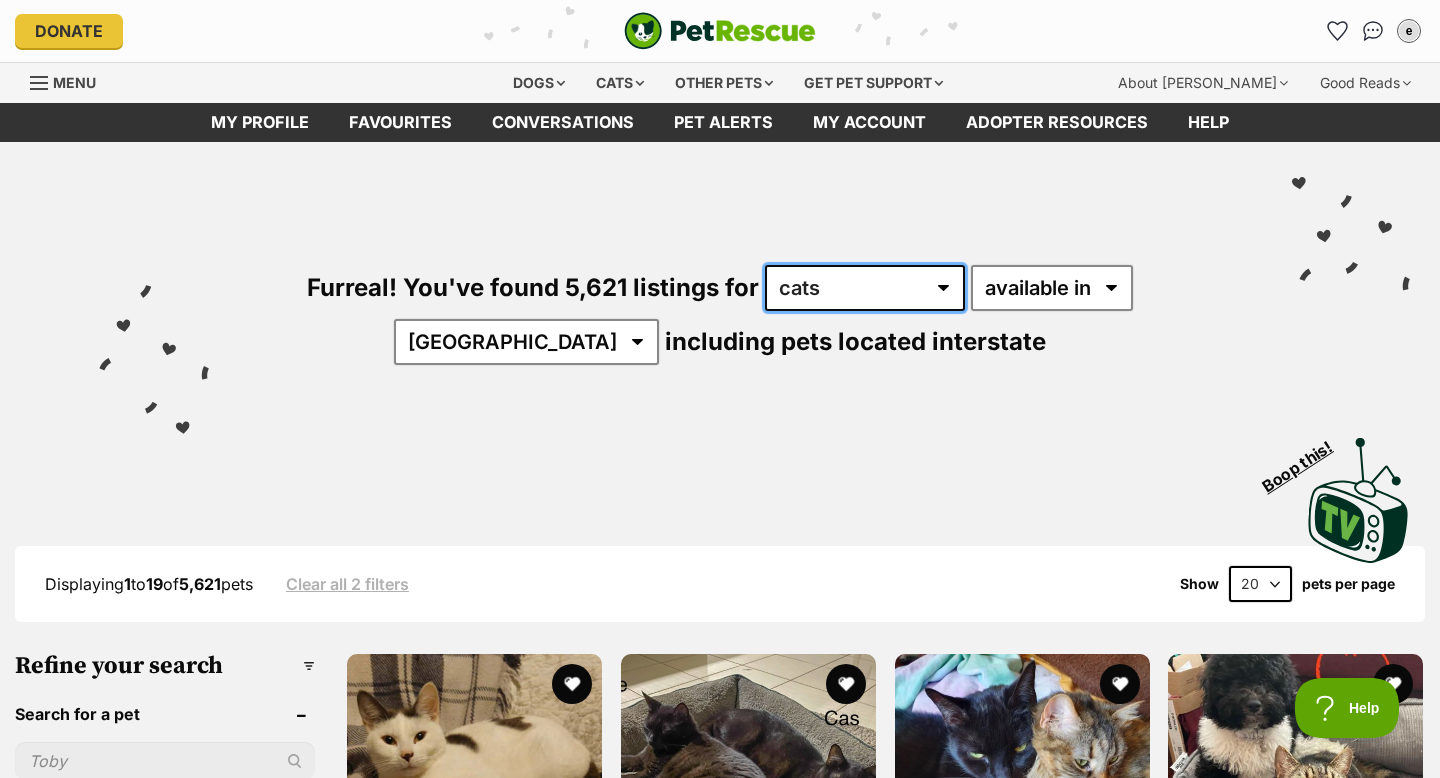 scroll, scrollTop: 145, scrollLeft: 0, axis: vertical 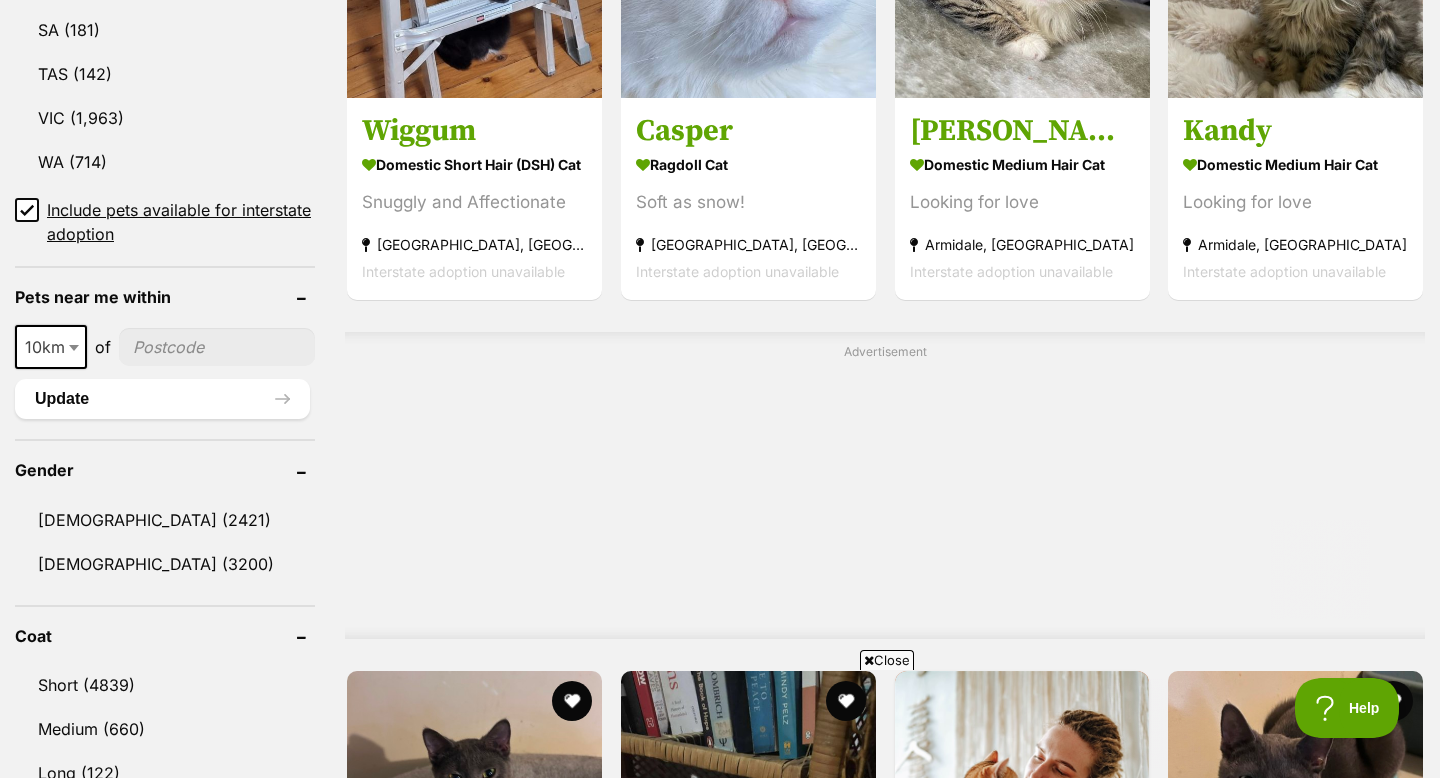 click at bounding box center [217, 347] 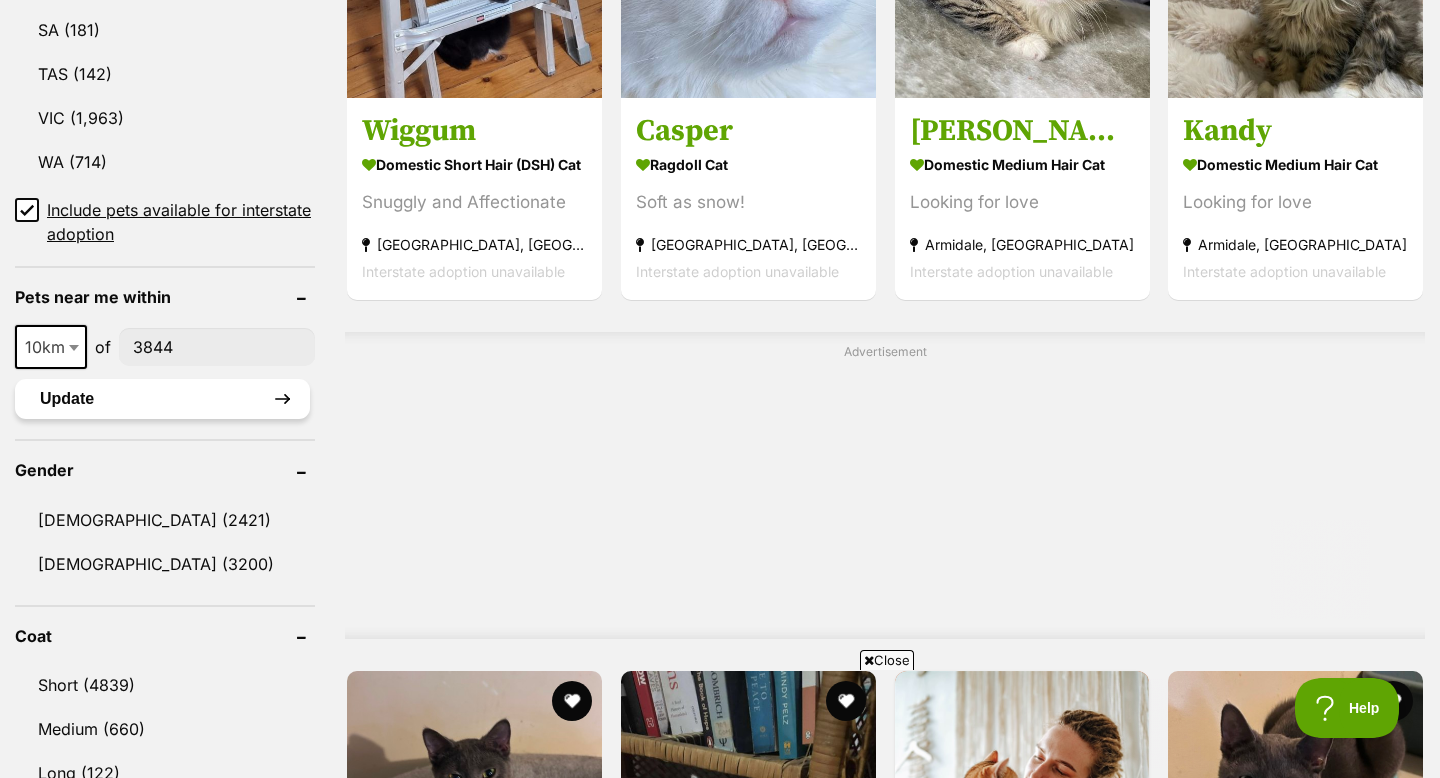 click on "Update" at bounding box center [162, 399] 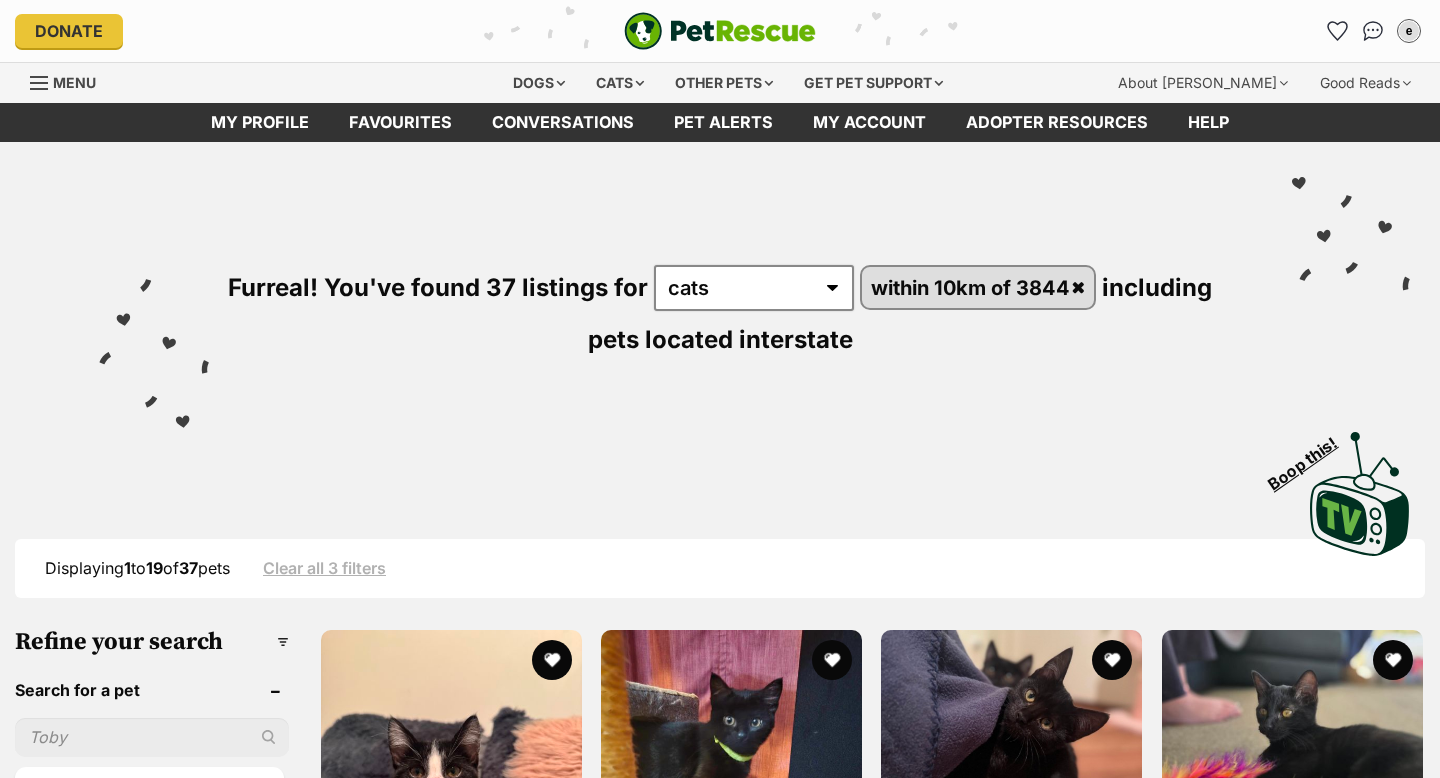 scroll, scrollTop: 0, scrollLeft: 0, axis: both 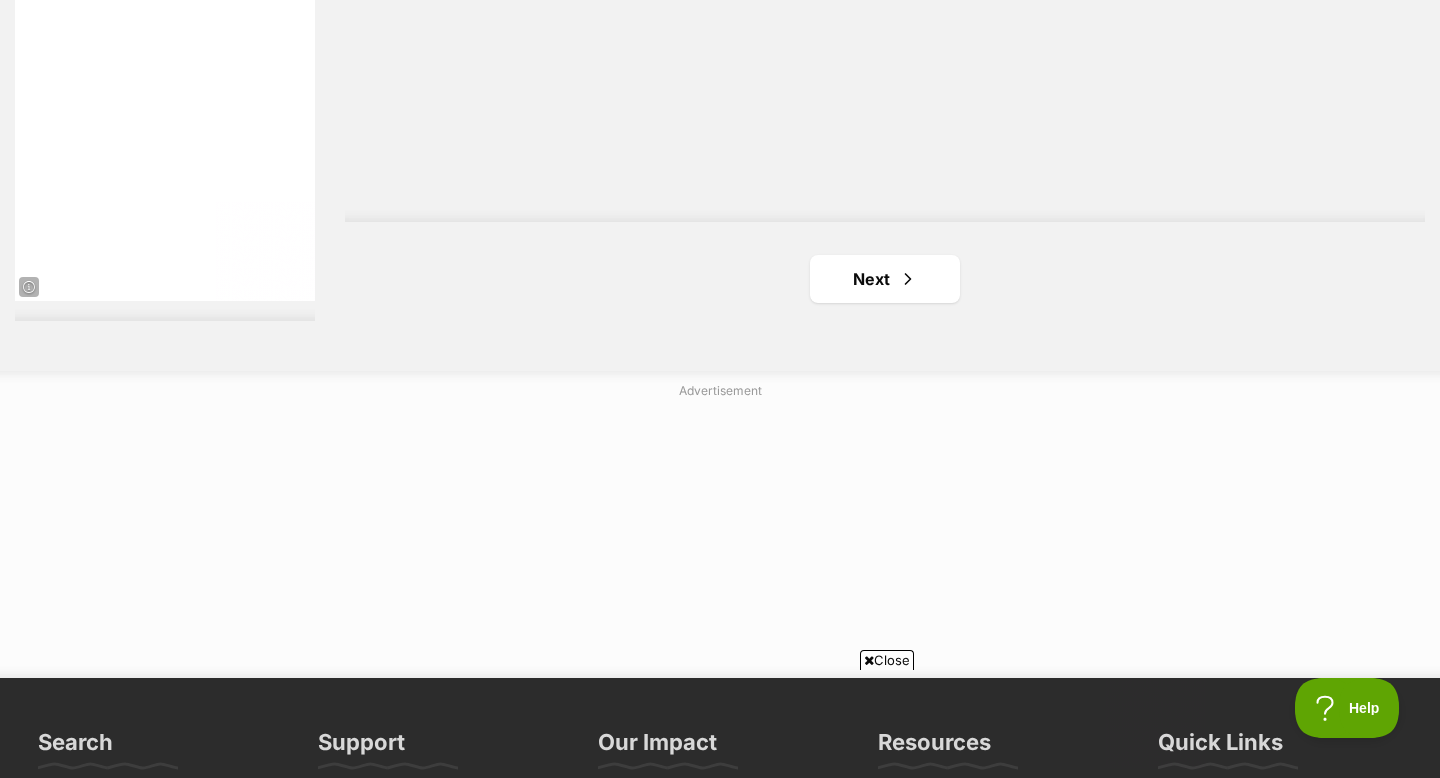click on "June
Domestic Short Hair (DSH) Cat
Looking for love
[GEOGRAPHIC_DATA], [GEOGRAPHIC_DATA]
Interstate adoption unavailable
Cloud
Domestic Short Hair (DSH) Cat
Looking for love
[GEOGRAPHIC_DATA], [GEOGRAPHIC_DATA]
Interstate adoption unavailable
April
Domestic Short Hair (DSH) Cat
Looking for love
[GEOGRAPHIC_DATA], [GEOGRAPHIC_DATA]
Interstate adoption unavailable
Tilly
Domestic Short Hair (DSH) Cat
Looking for love
[GEOGRAPHIC_DATA], [GEOGRAPHIC_DATA]
Interstate adoption unavailable
May
Domestic Short Hair (DSH) Cat
Looking for love
[GEOGRAPHIC_DATA], [GEOGRAPHIC_DATA]
Interstate adoption unavailable
Daisy
Domestic Medium Hair (DMH) Cat
Playful and loving
[GEOGRAPHIC_DATA], [GEOGRAPHIC_DATA]
Interstate adoption unavailable
Advertisement
[PERSON_NAME]
Looking for love" at bounding box center (885, -1359) 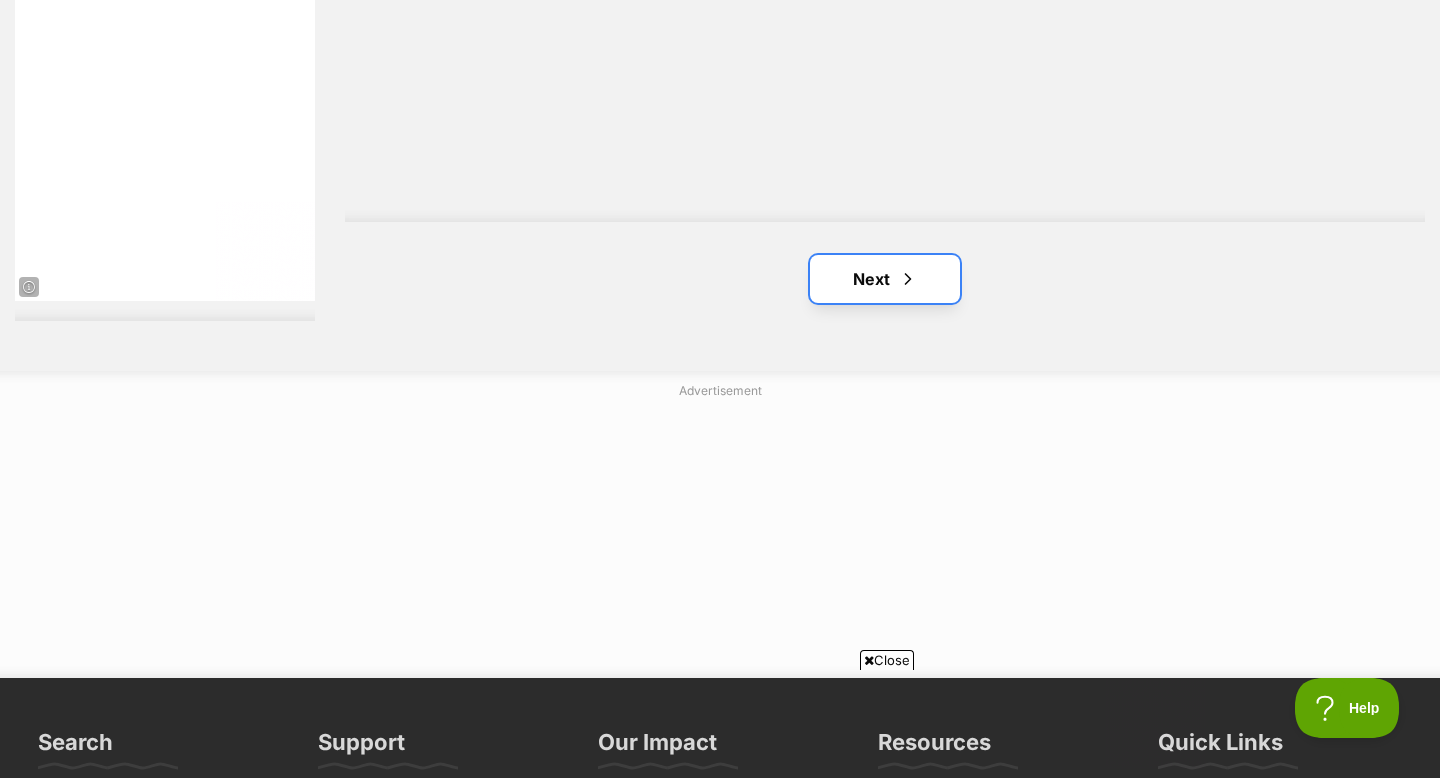 click on "Next" at bounding box center [885, 279] 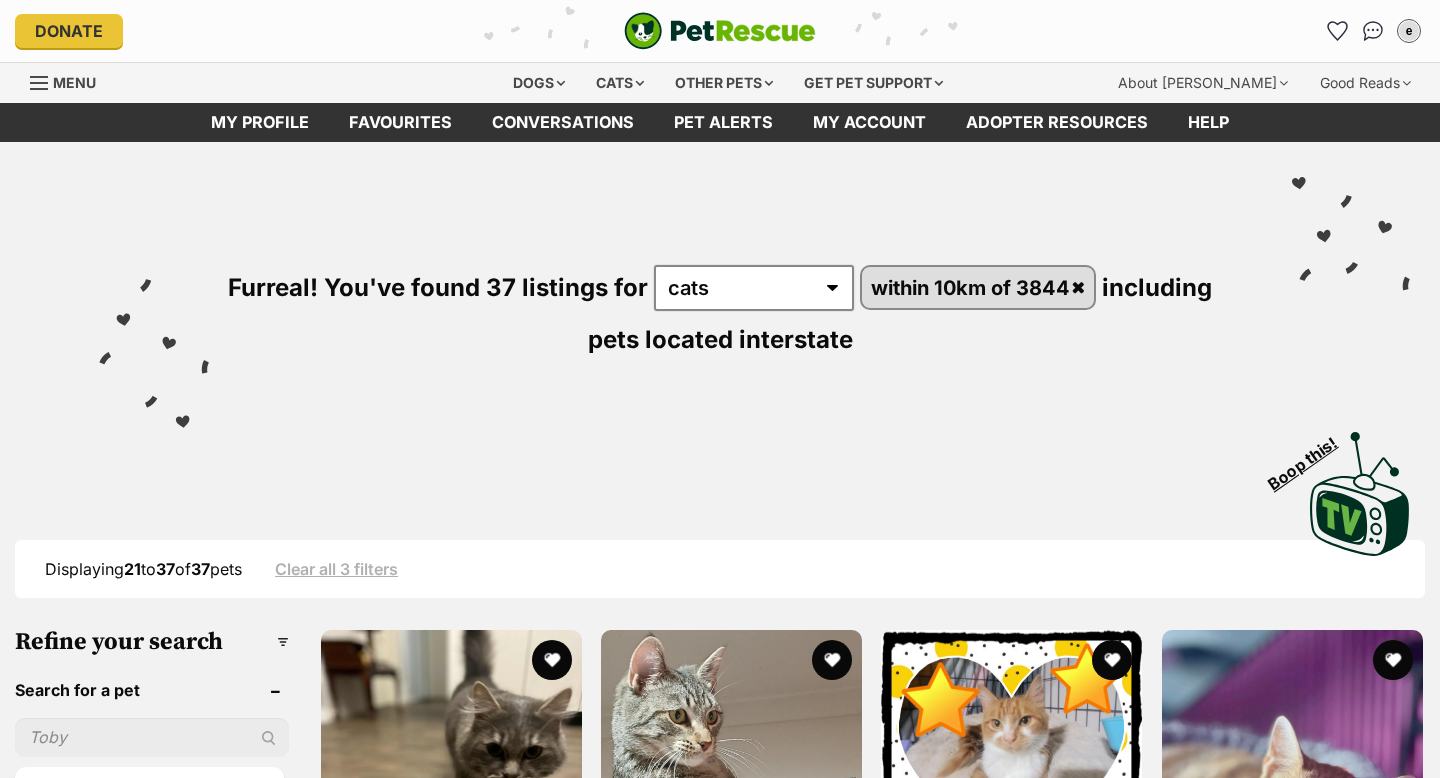 scroll, scrollTop: 0, scrollLeft: 0, axis: both 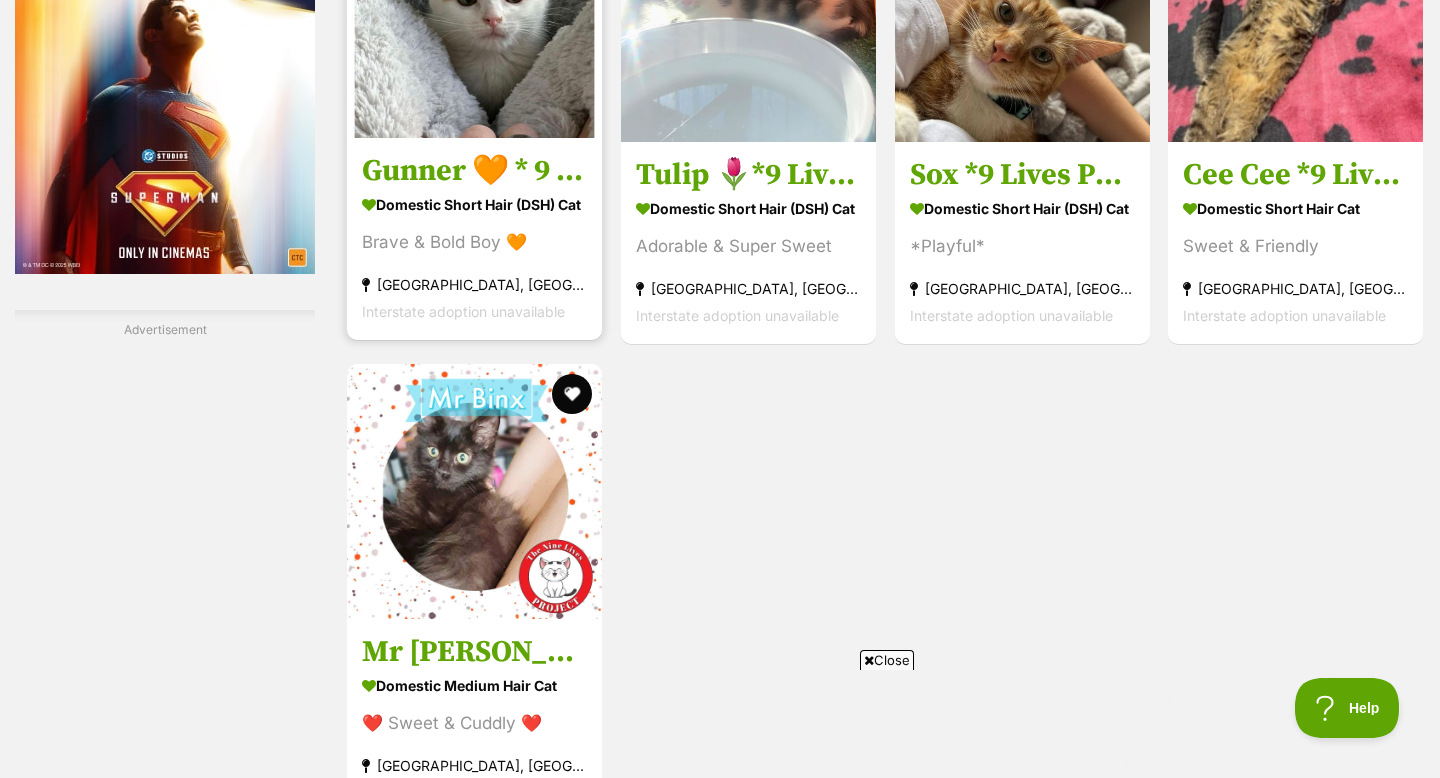 click at bounding box center (474, 10) 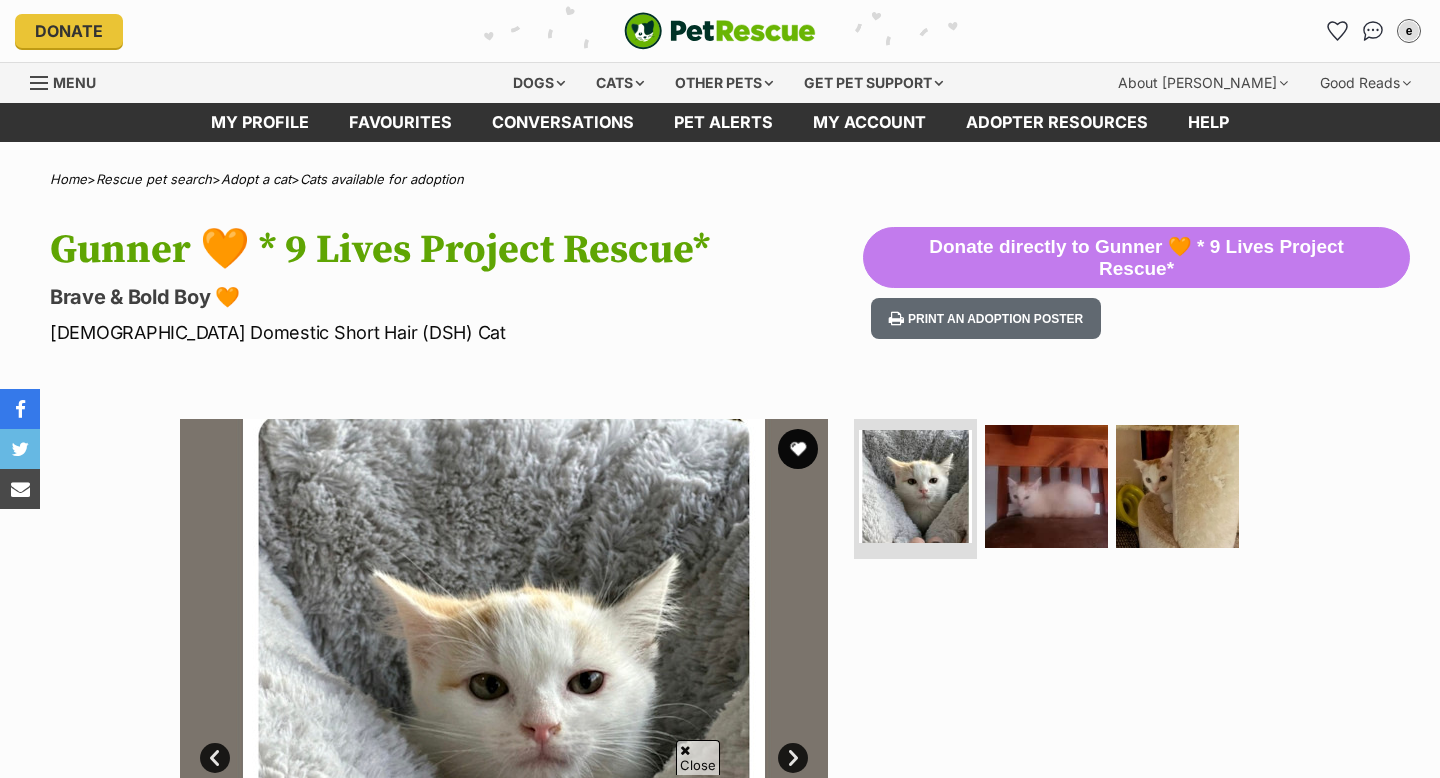 scroll, scrollTop: 445, scrollLeft: 0, axis: vertical 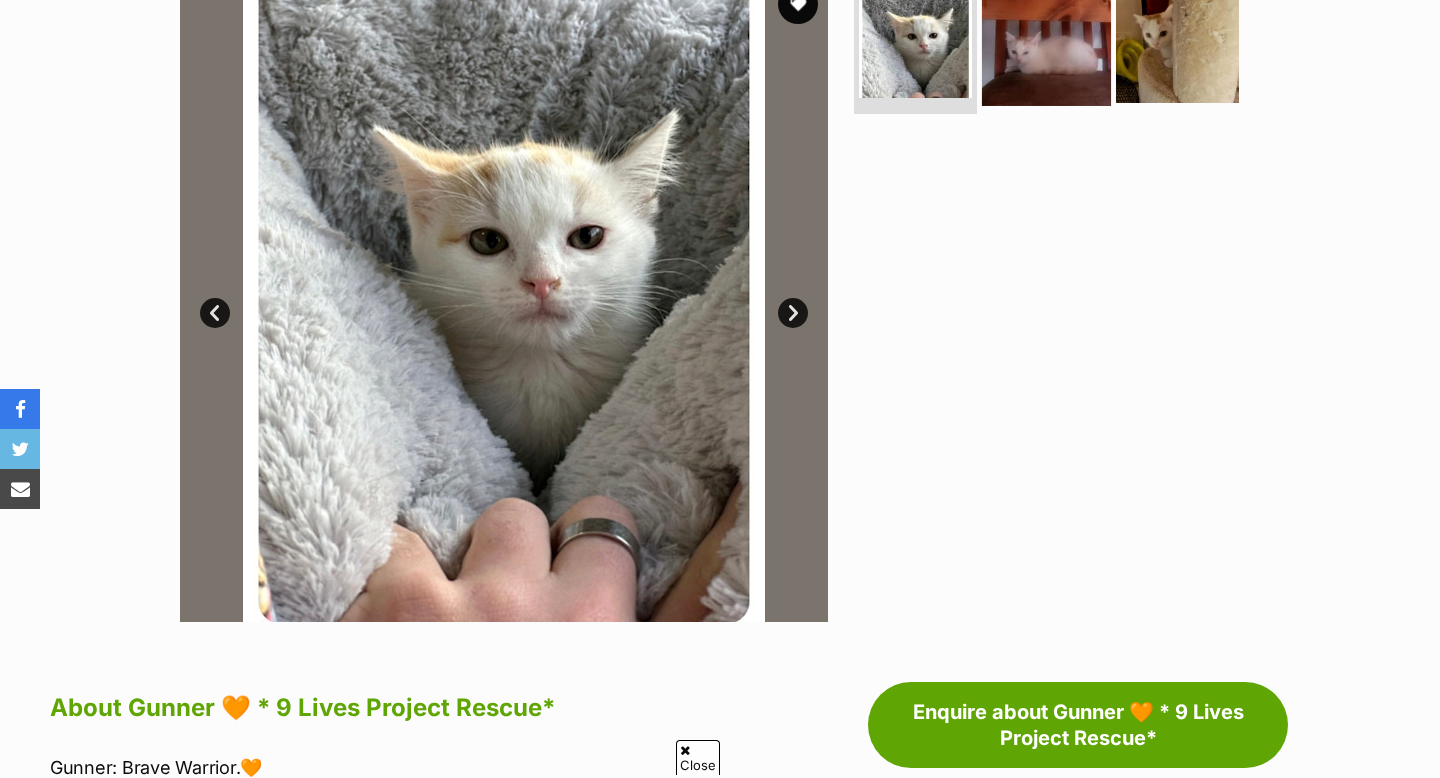click at bounding box center [1046, 41] 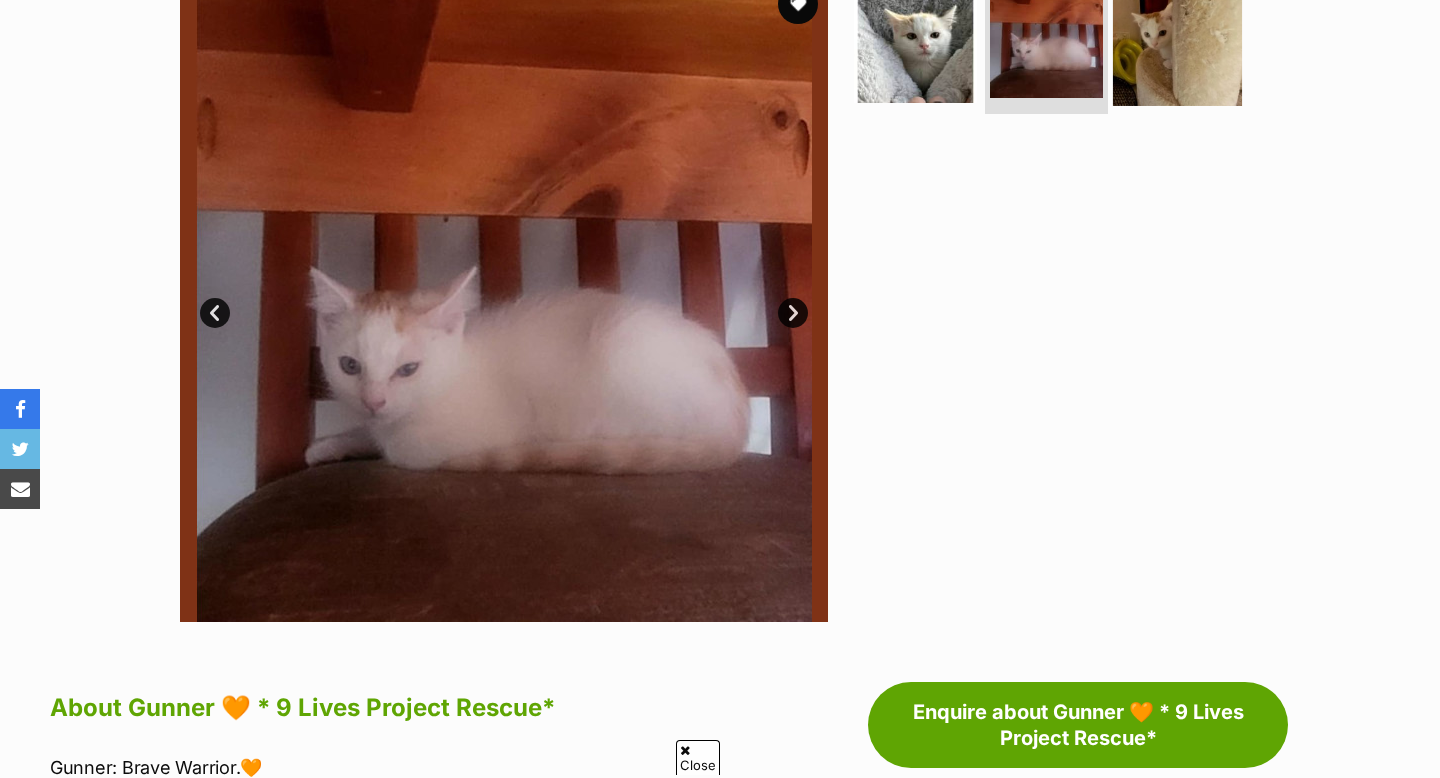 scroll, scrollTop: 0, scrollLeft: 0, axis: both 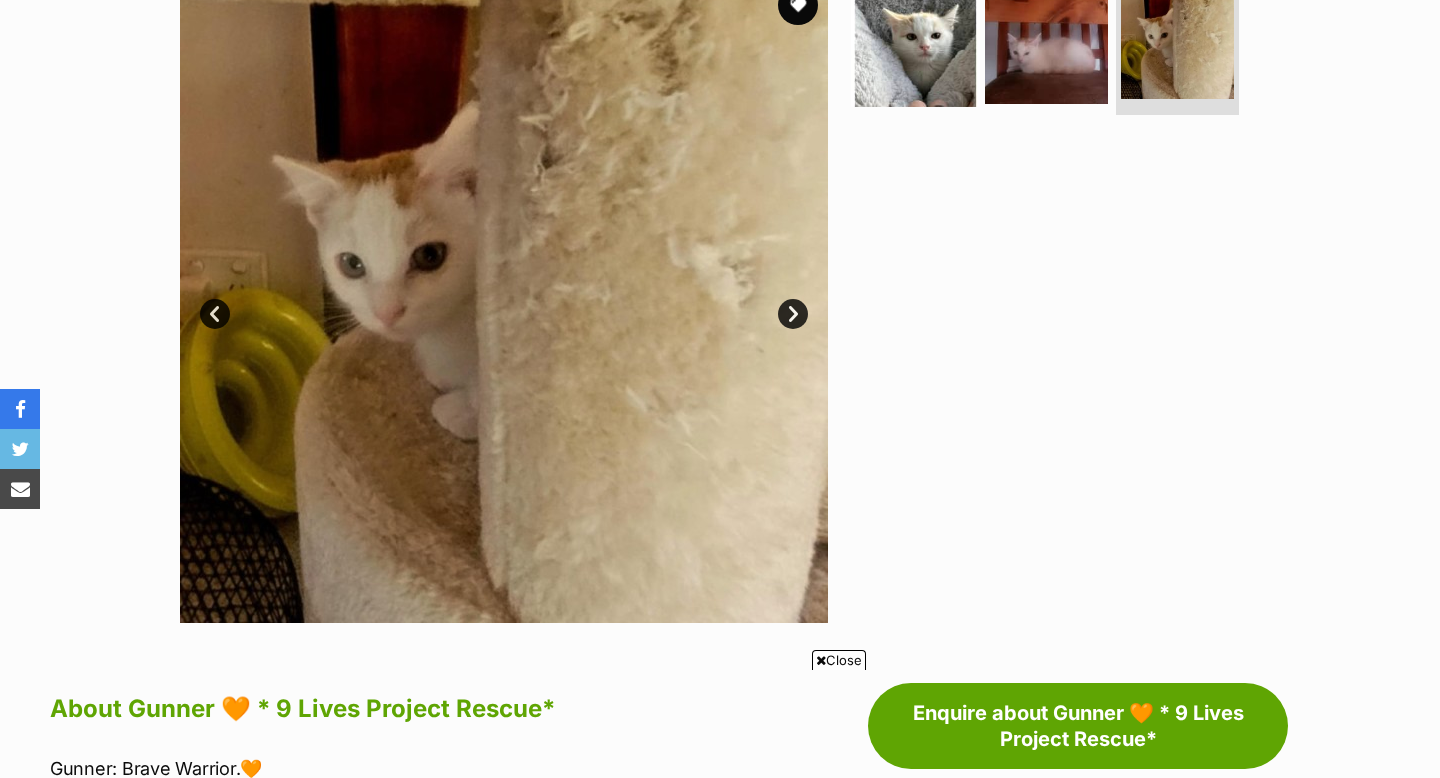 click at bounding box center (915, 42) 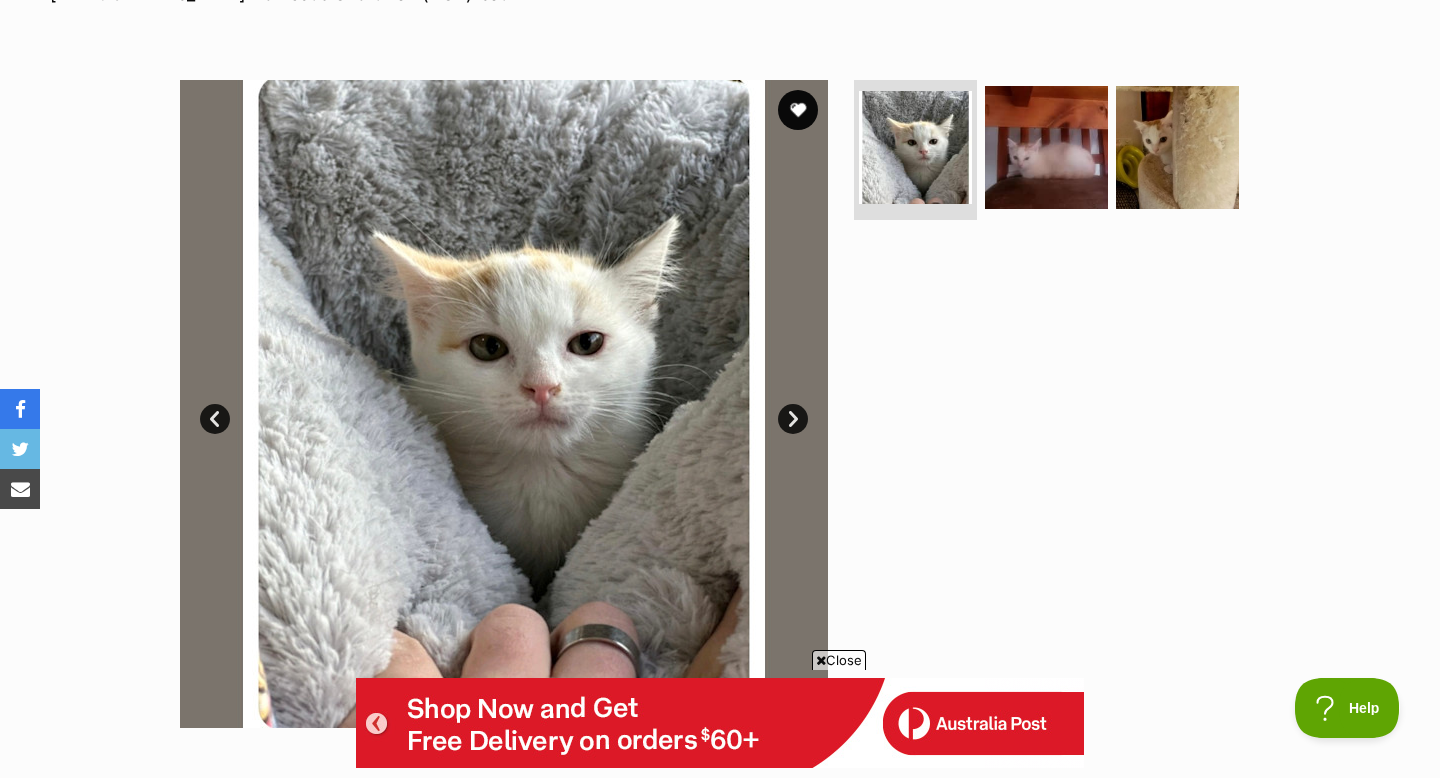 scroll, scrollTop: 0, scrollLeft: 0, axis: both 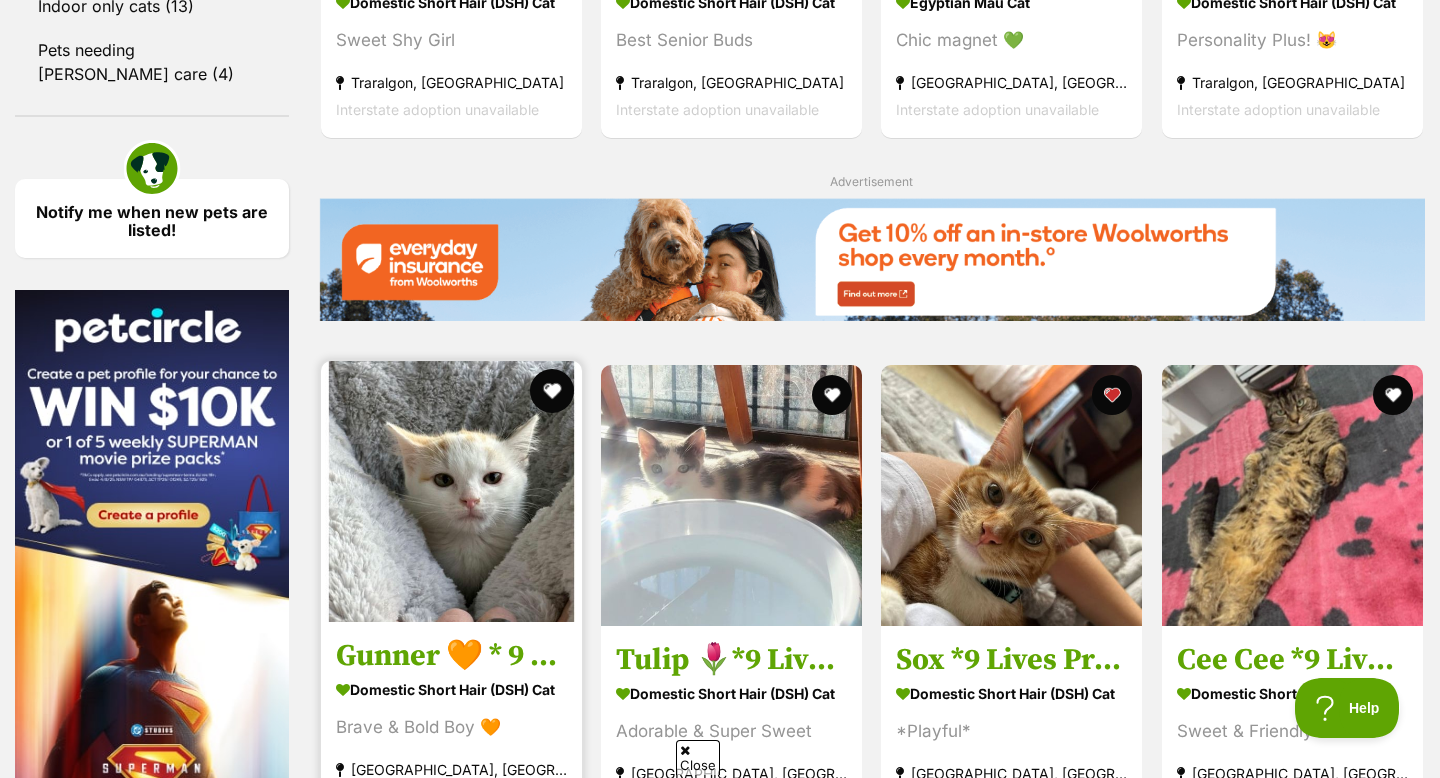 click at bounding box center (552, 391) 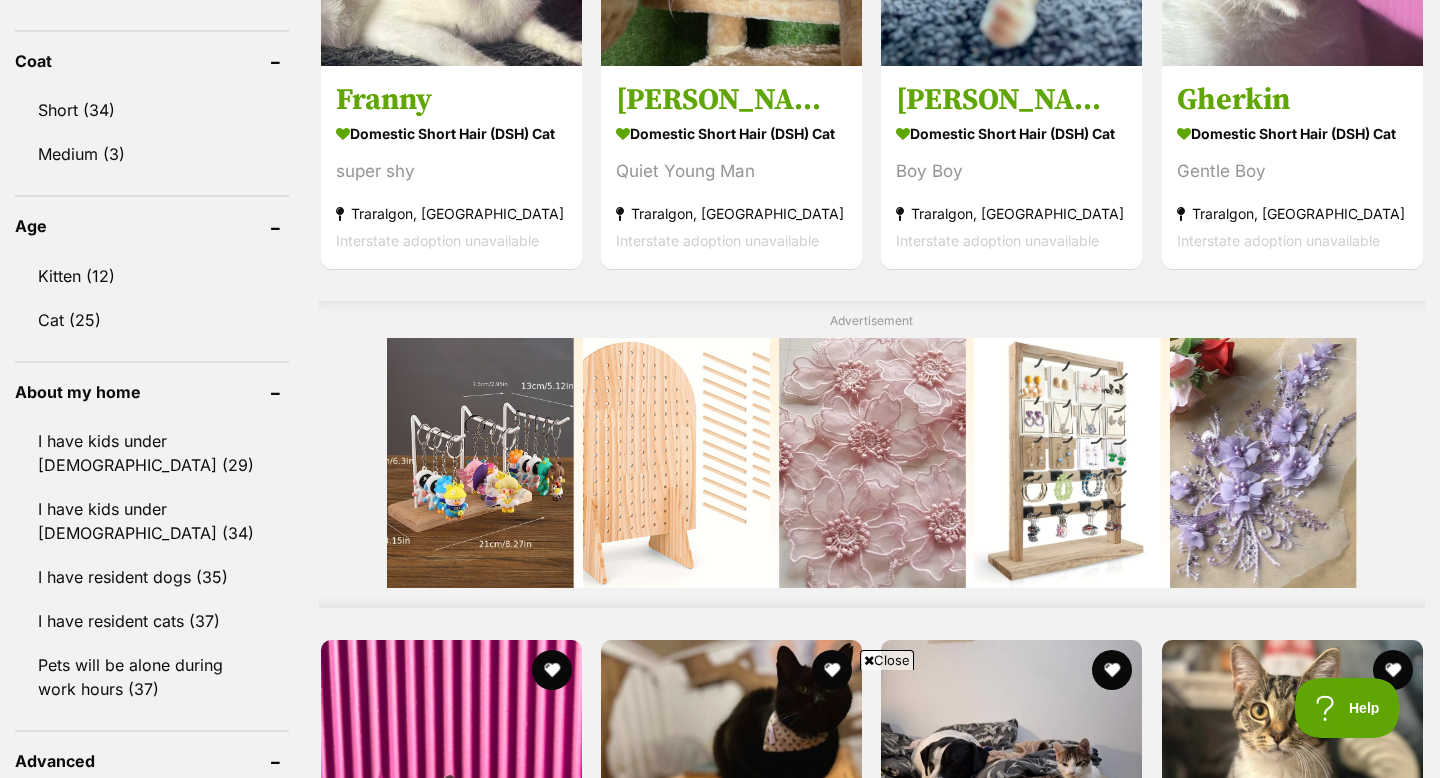 scroll, scrollTop: 1285, scrollLeft: 0, axis: vertical 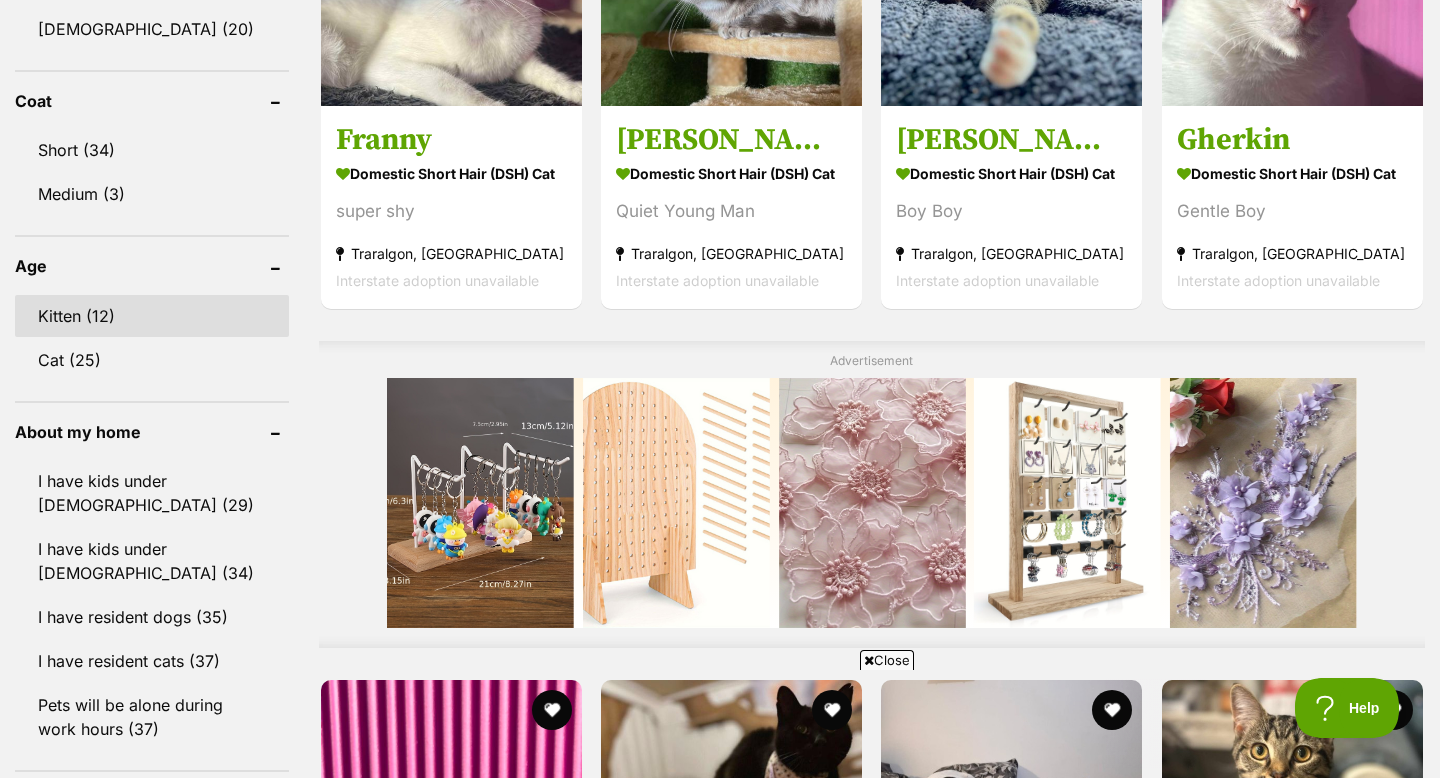 click on "Kitten (12)" at bounding box center [152, 316] 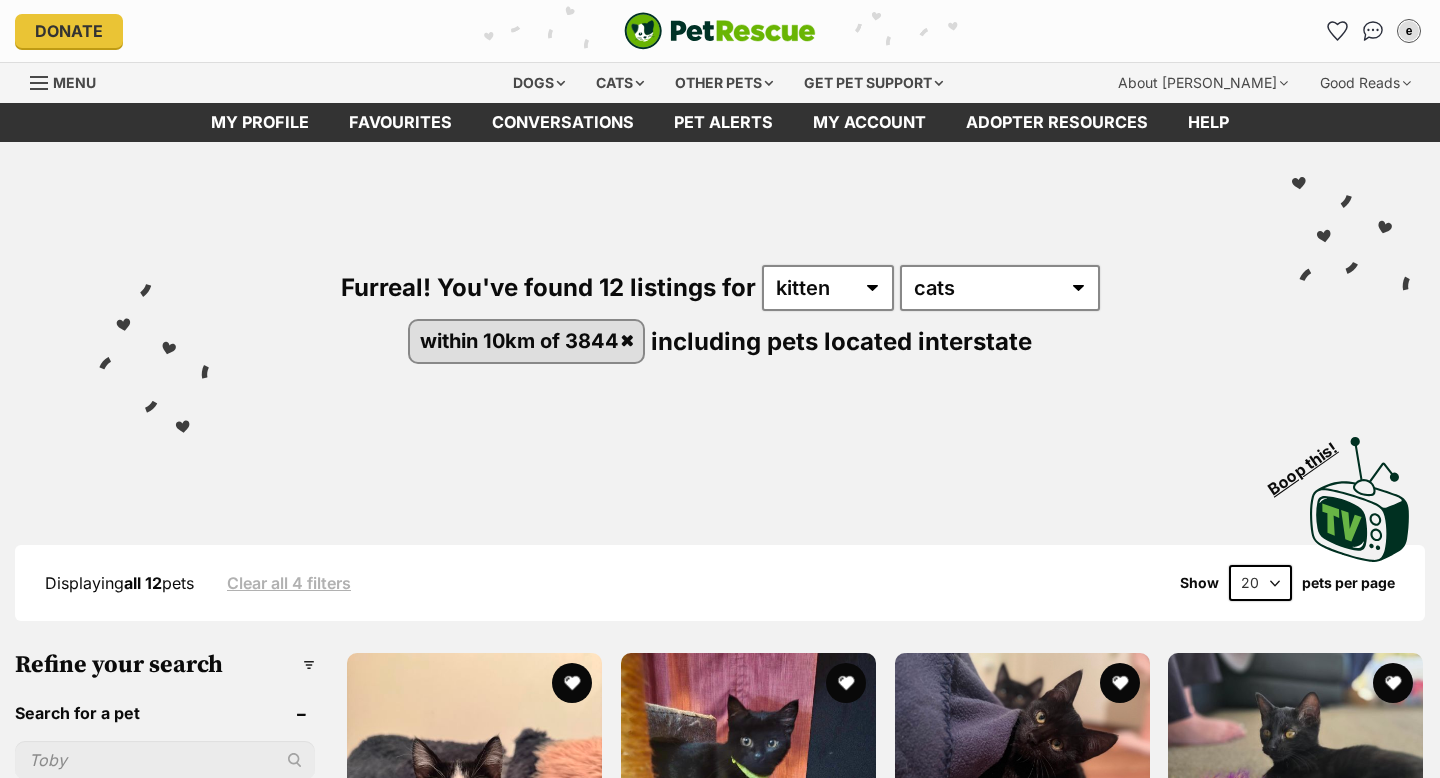 scroll, scrollTop: 0, scrollLeft: 0, axis: both 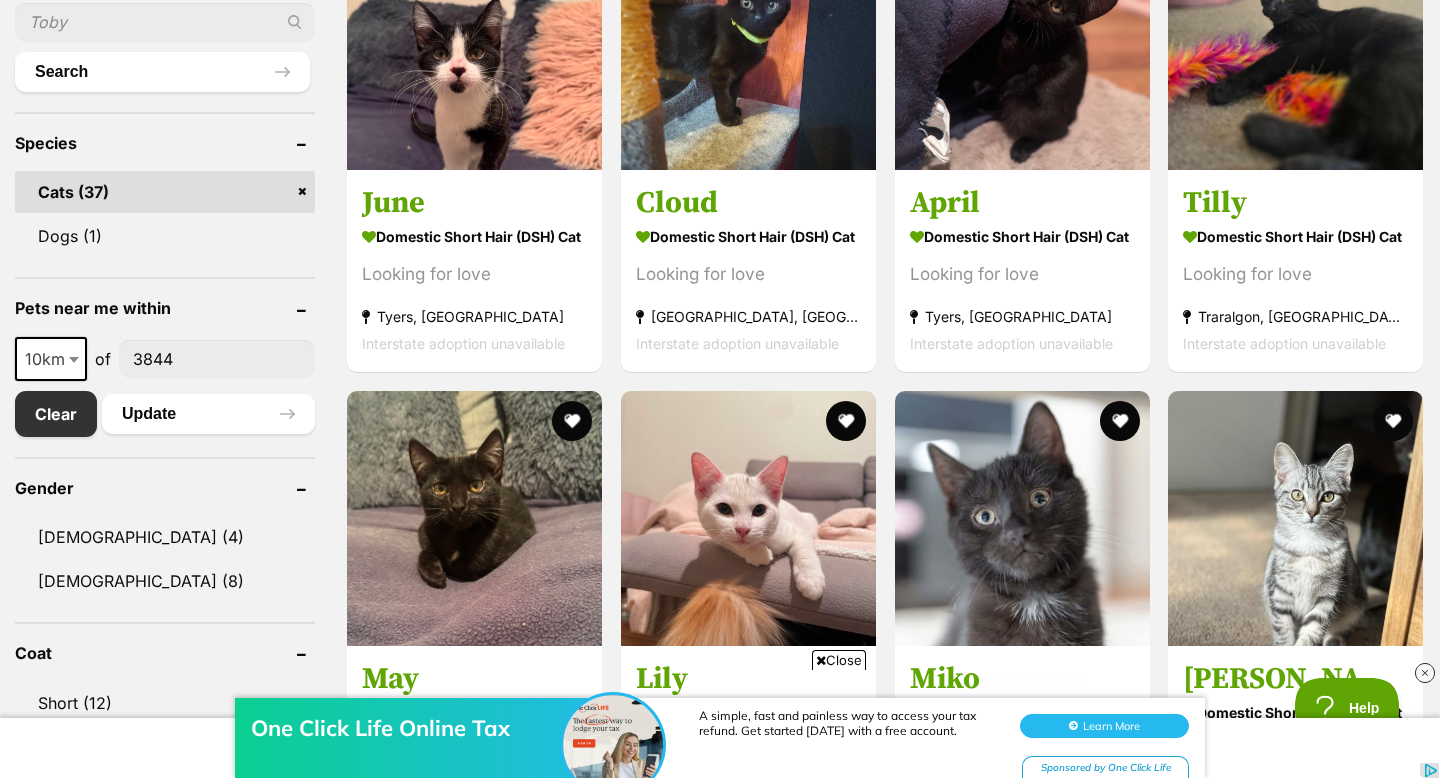 click on "3844" at bounding box center (217, 359) 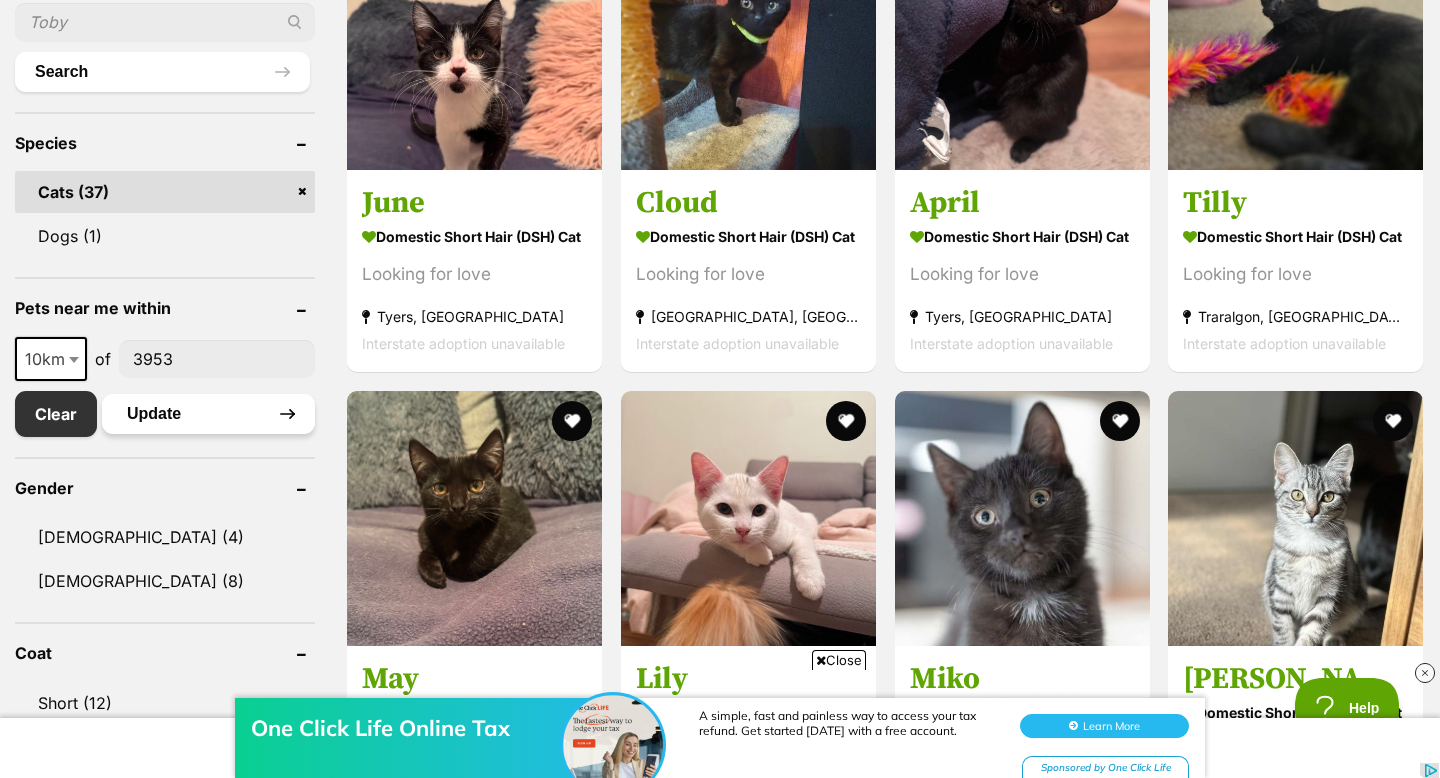 type on "3953" 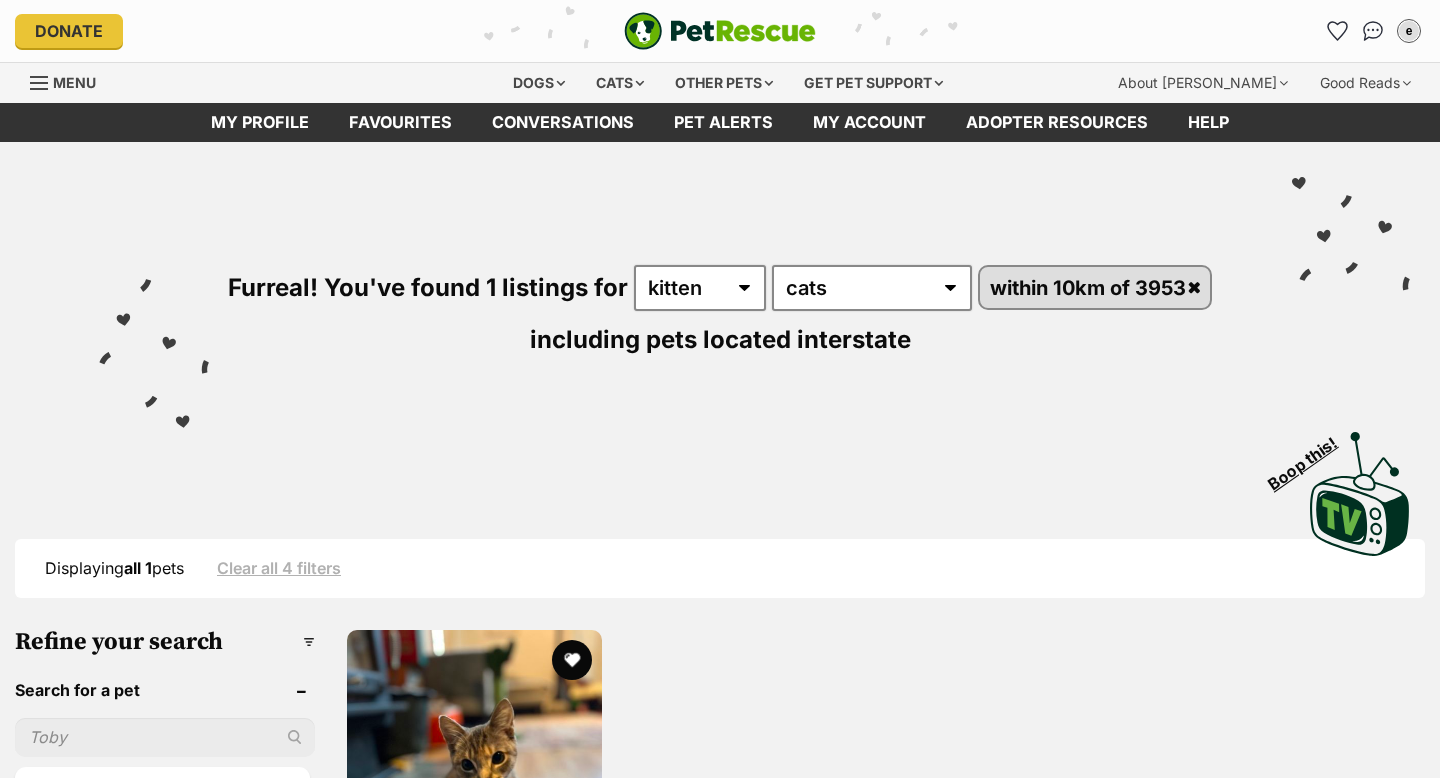 scroll, scrollTop: 0, scrollLeft: 0, axis: both 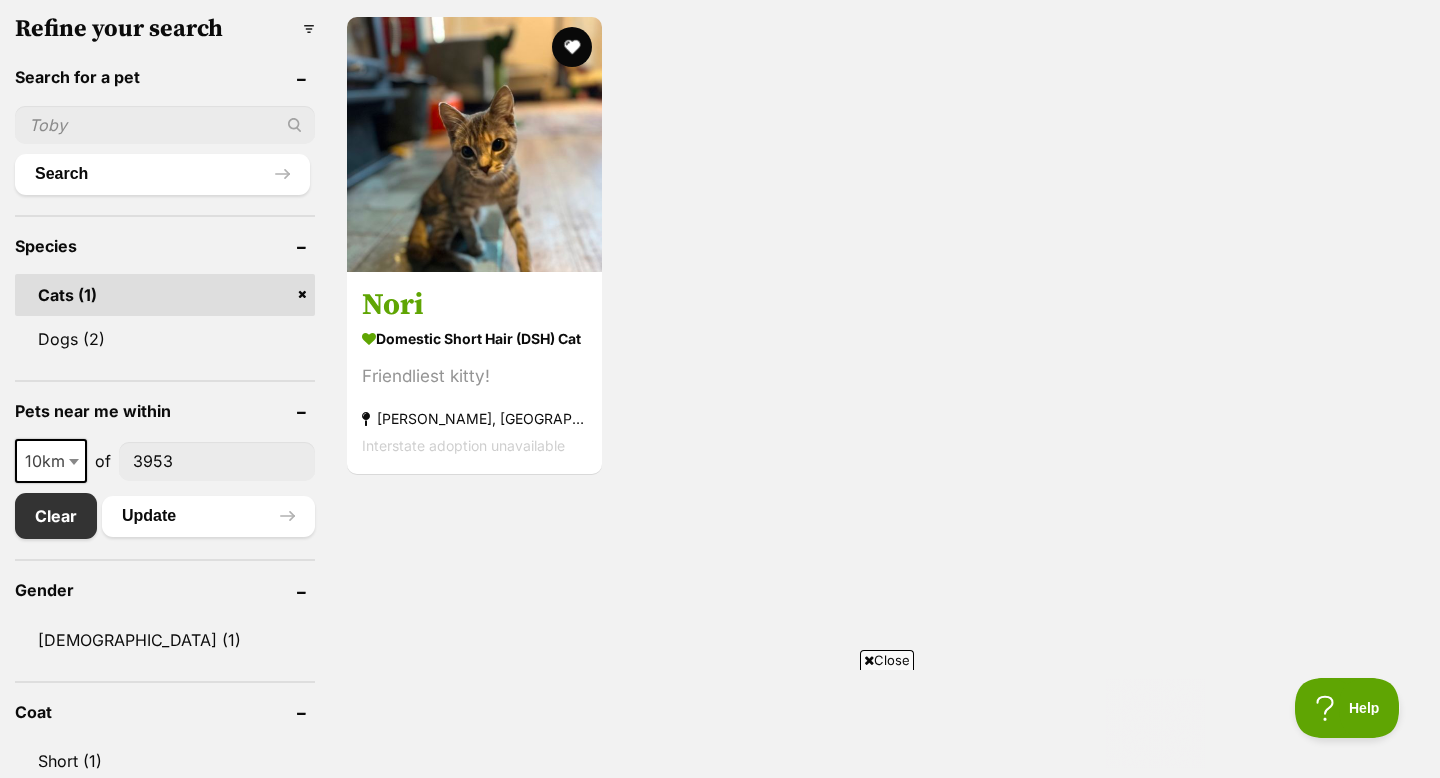 click on "10km" at bounding box center [51, 461] 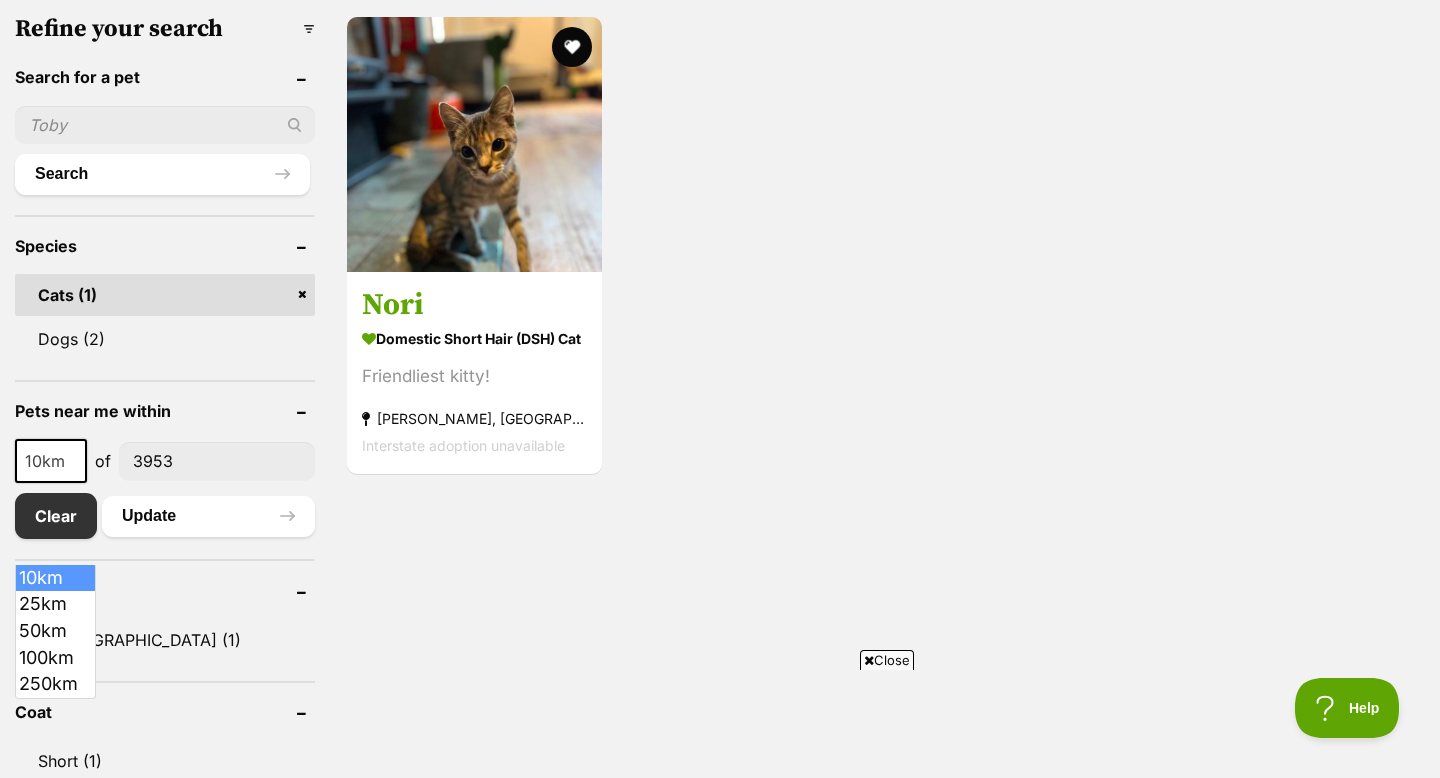 scroll, scrollTop: 0, scrollLeft: 0, axis: both 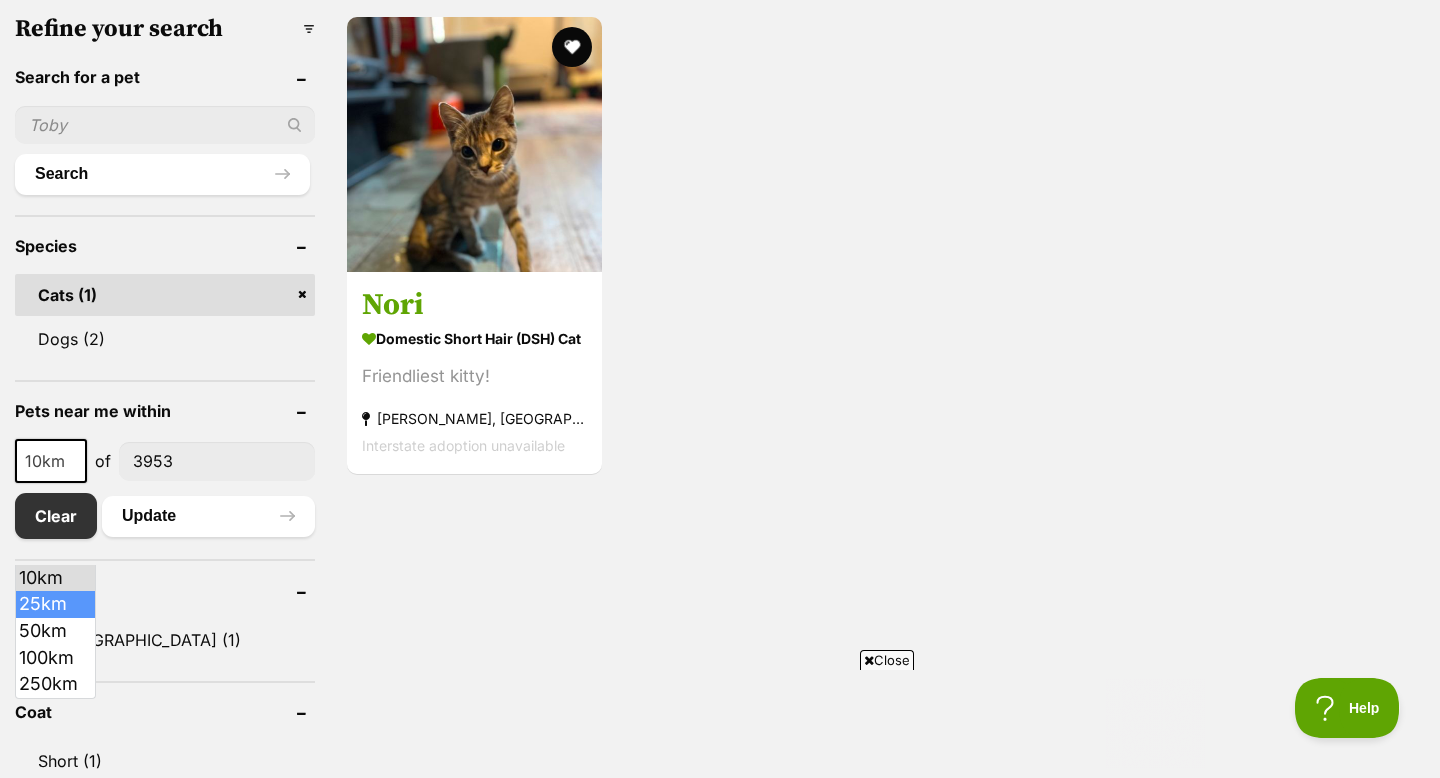 select on "25" 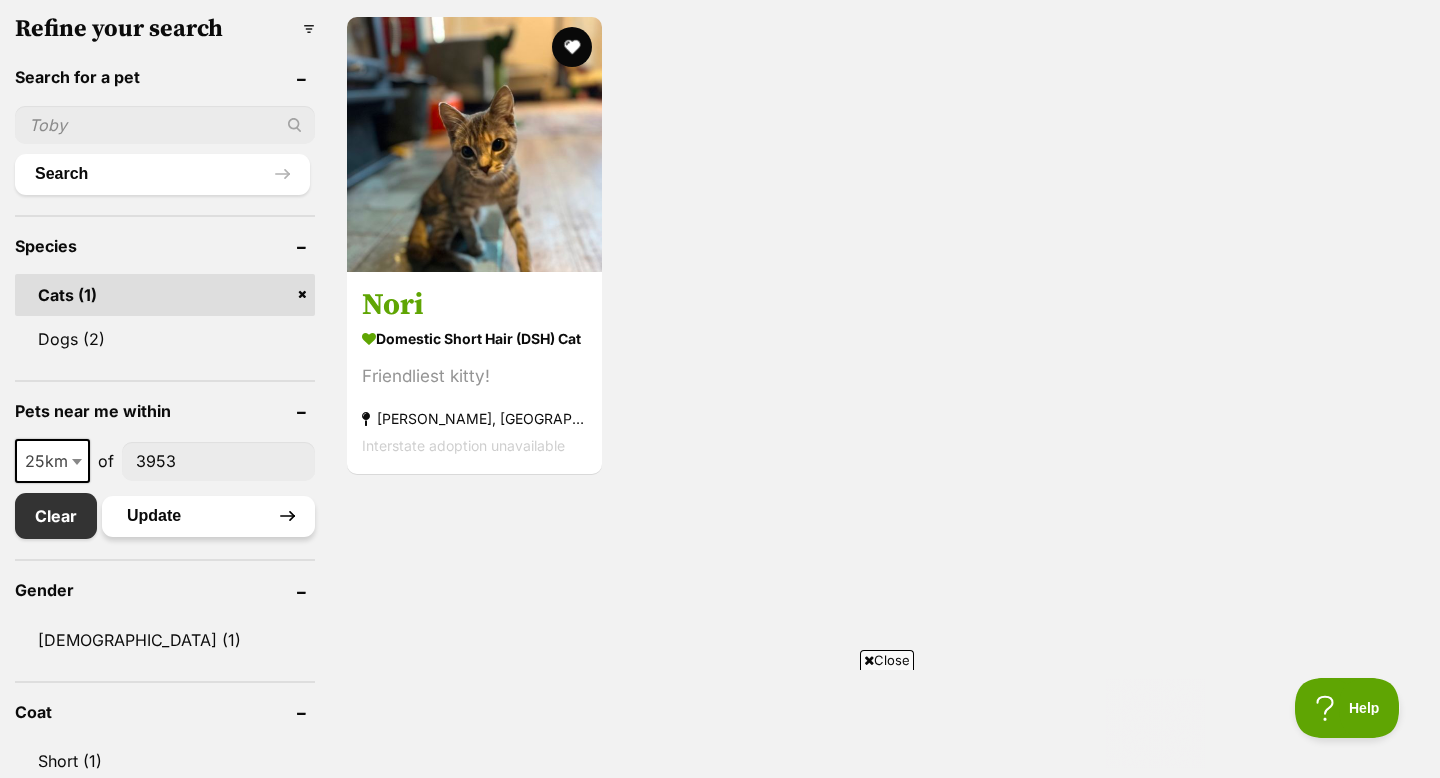 click on "Update" at bounding box center (208, 516) 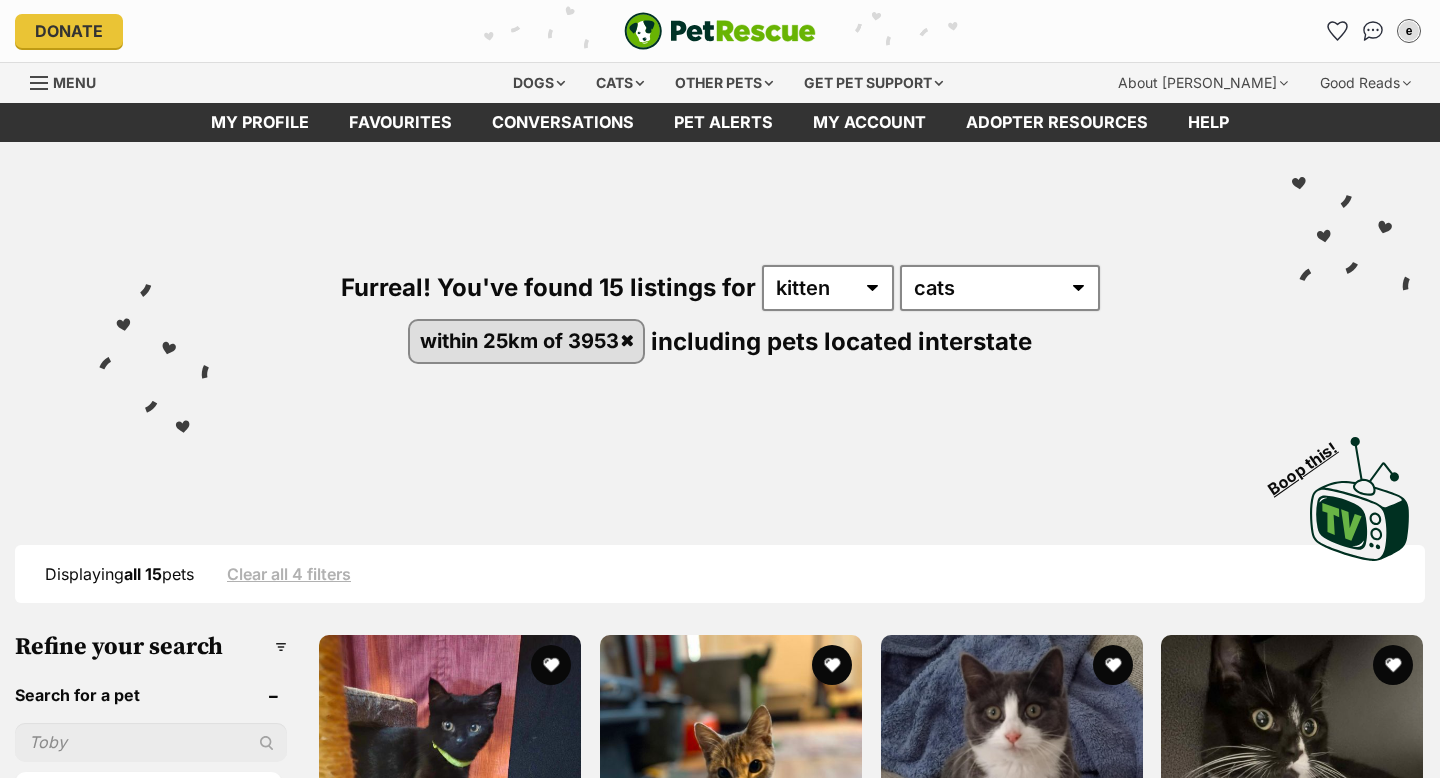 scroll, scrollTop: 0, scrollLeft: 0, axis: both 